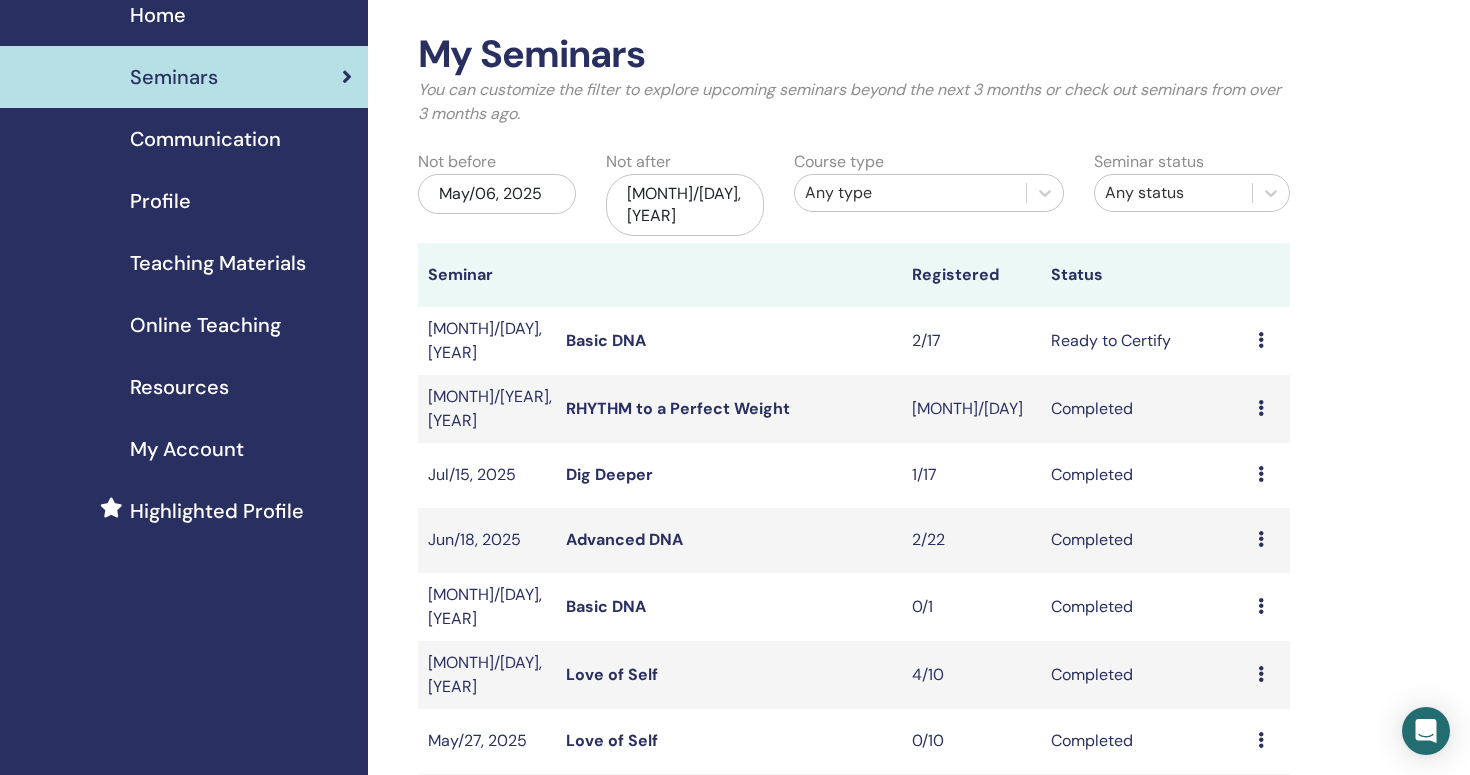 scroll, scrollTop: 120, scrollLeft: 0, axis: vertical 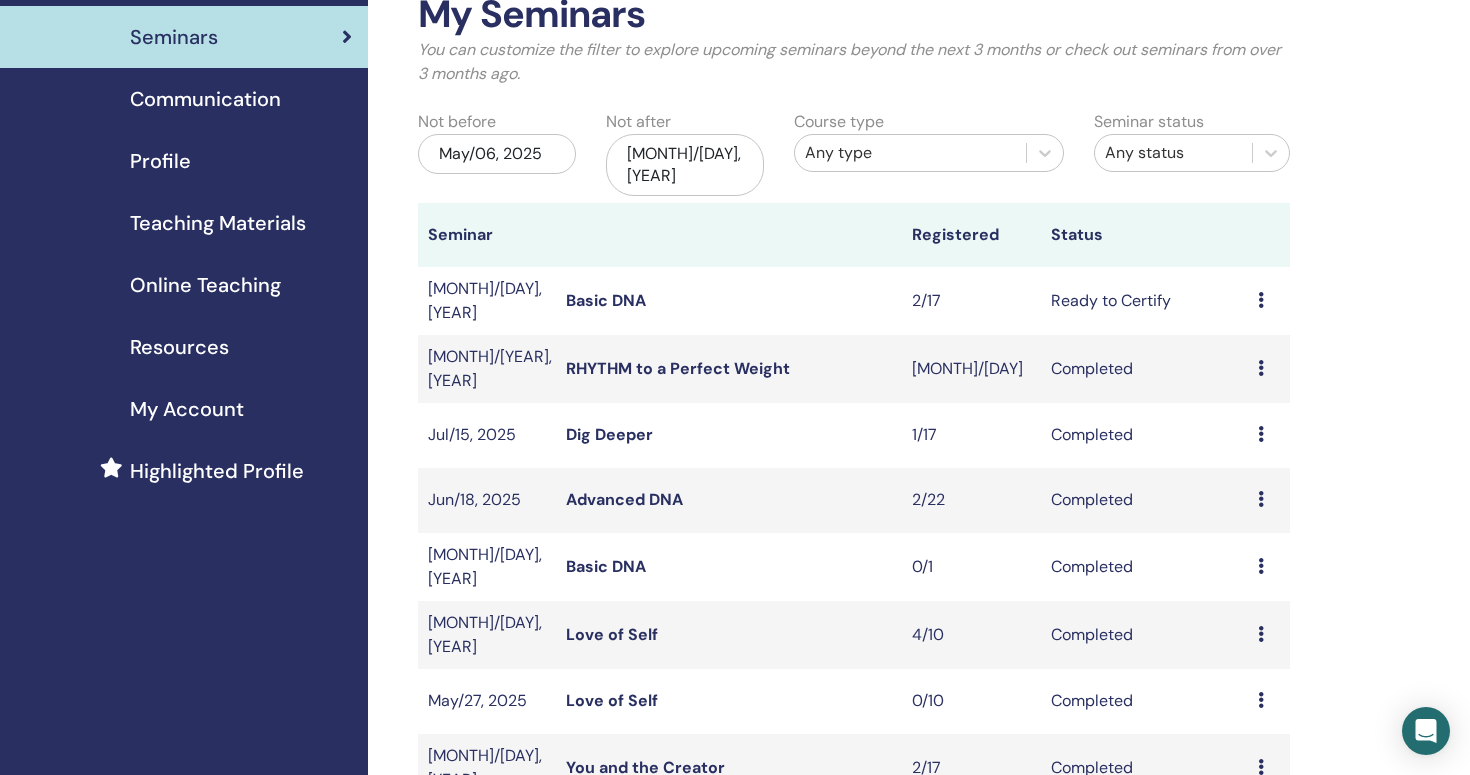 click on "Basic DNA" at bounding box center [606, 300] 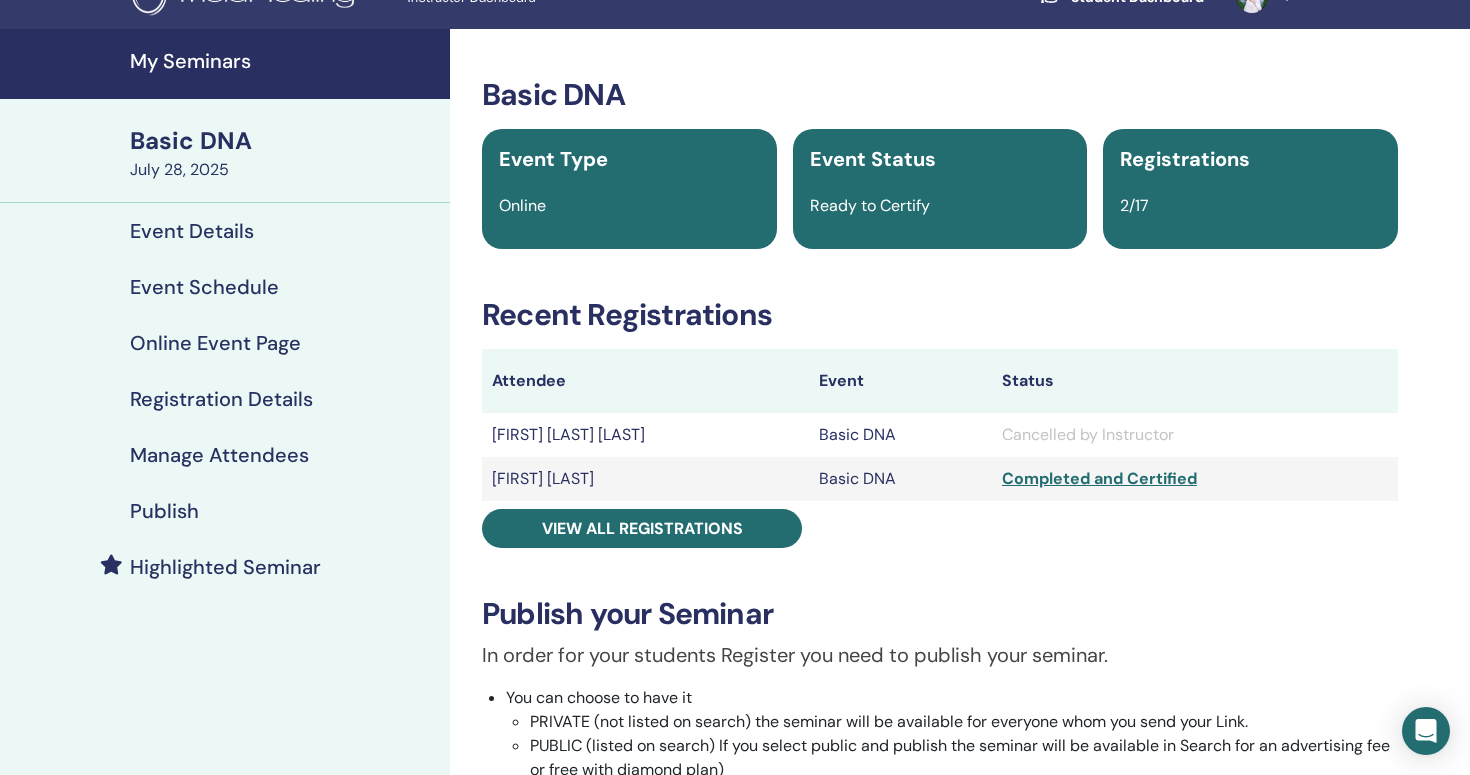 scroll, scrollTop: 40, scrollLeft: 0, axis: vertical 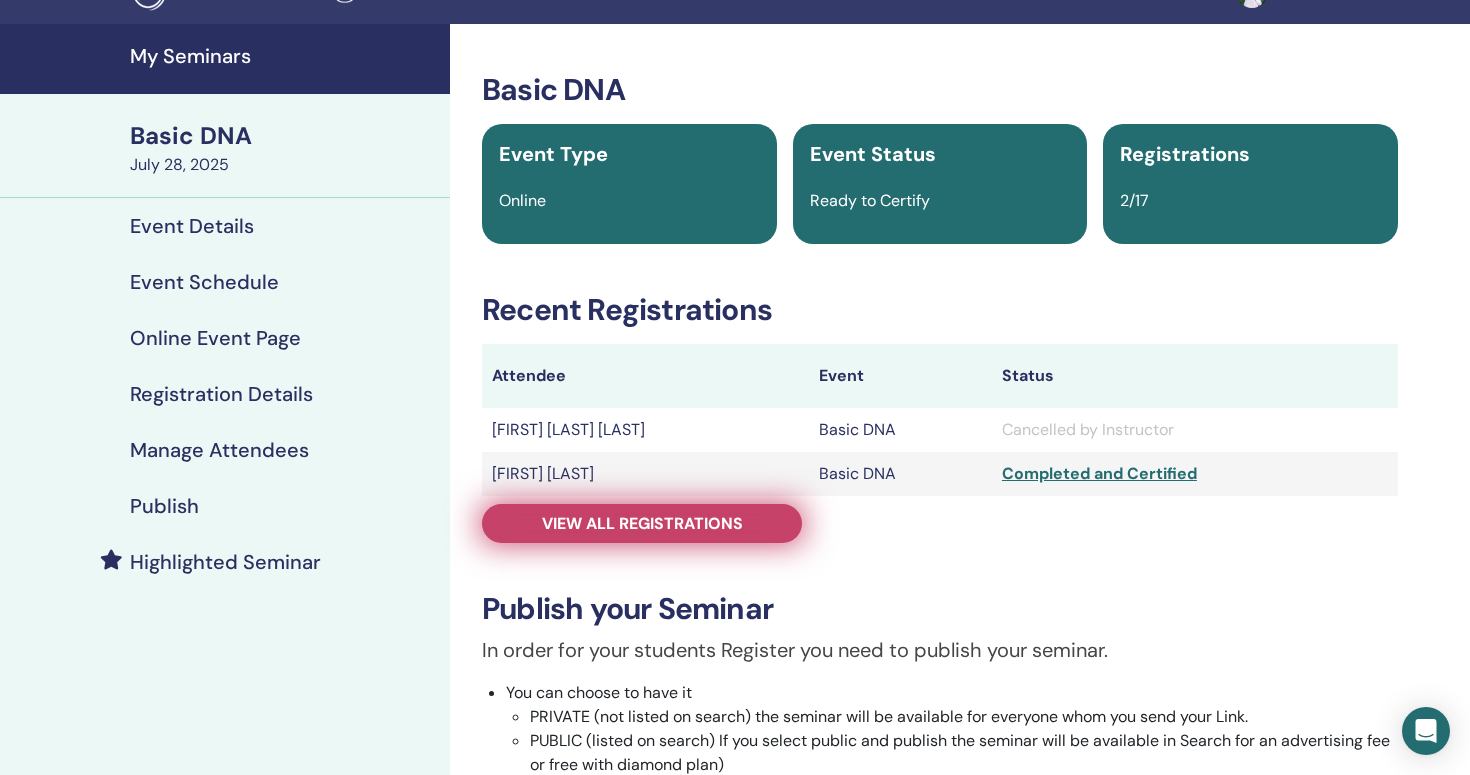 click on "View all registrations" at bounding box center [642, 523] 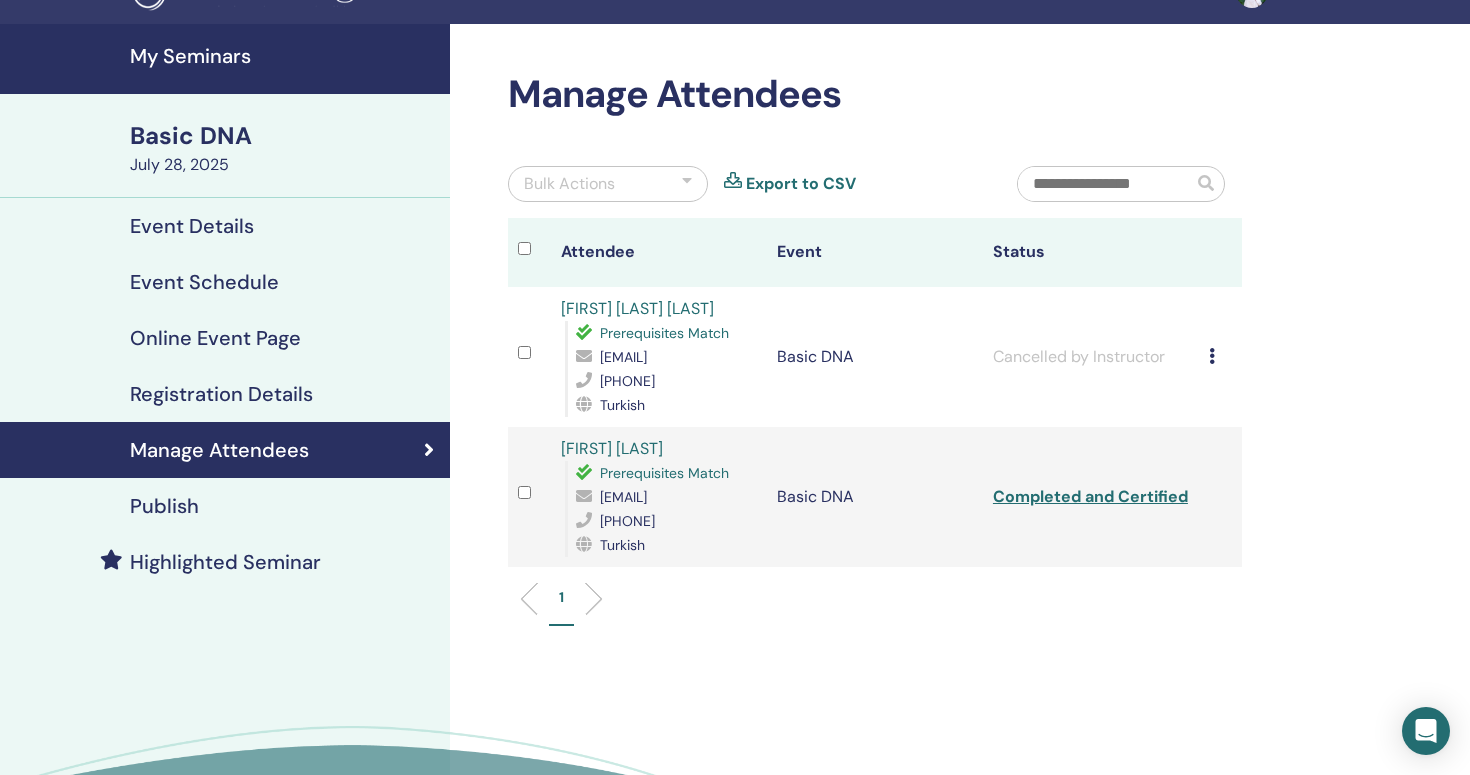 click at bounding box center (1212, 356) 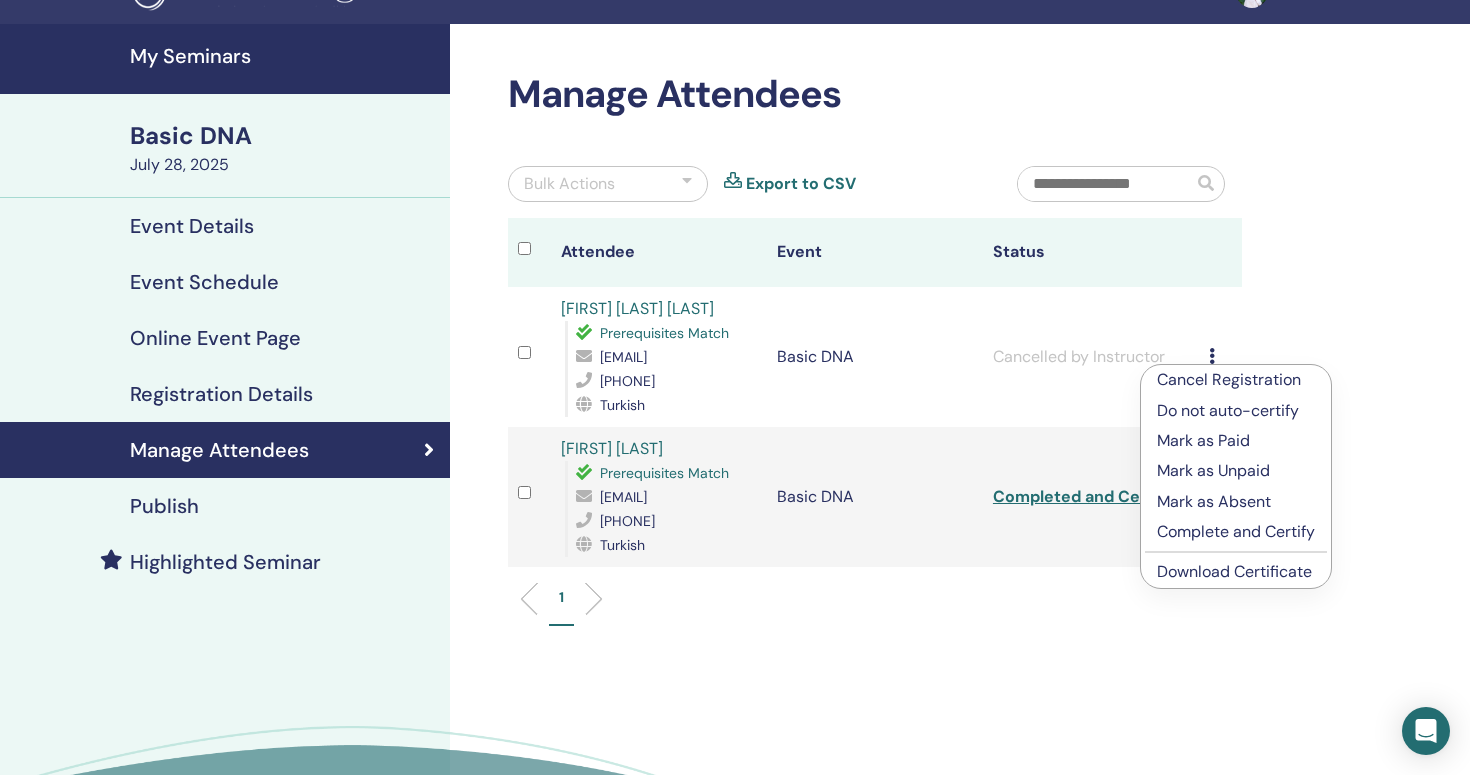 click on "Cancel Registration" at bounding box center [1236, 380] 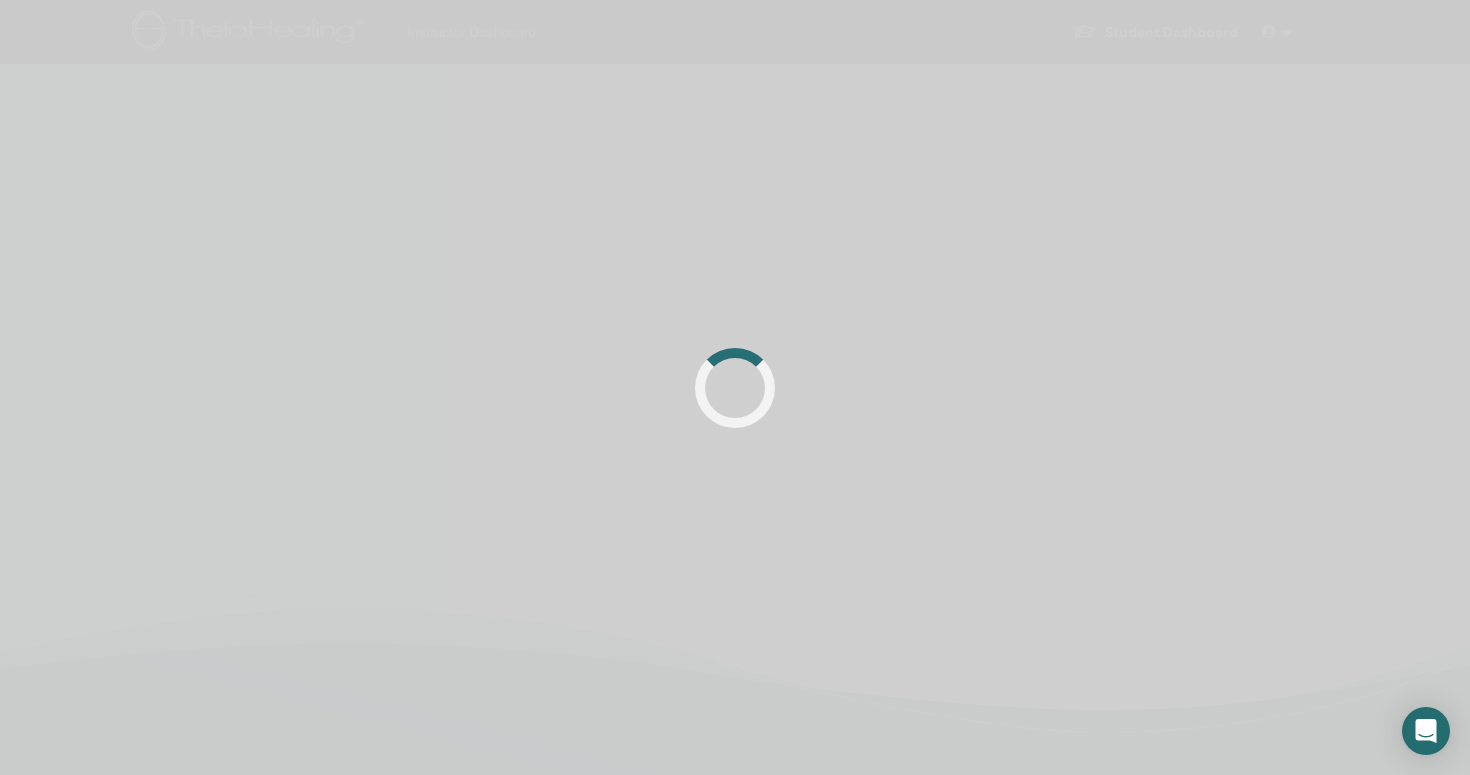 scroll, scrollTop: 40, scrollLeft: 0, axis: vertical 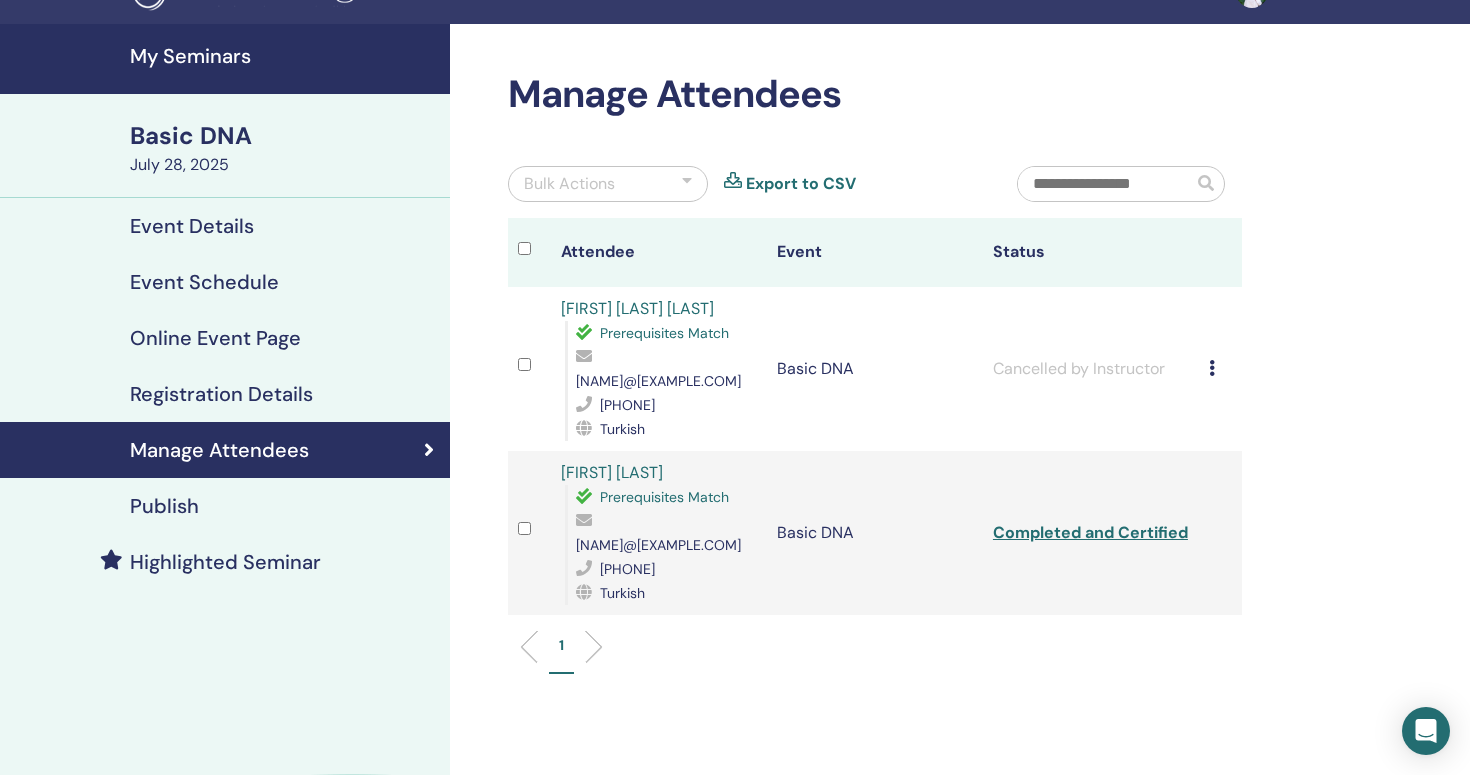 click at bounding box center (1212, 368) 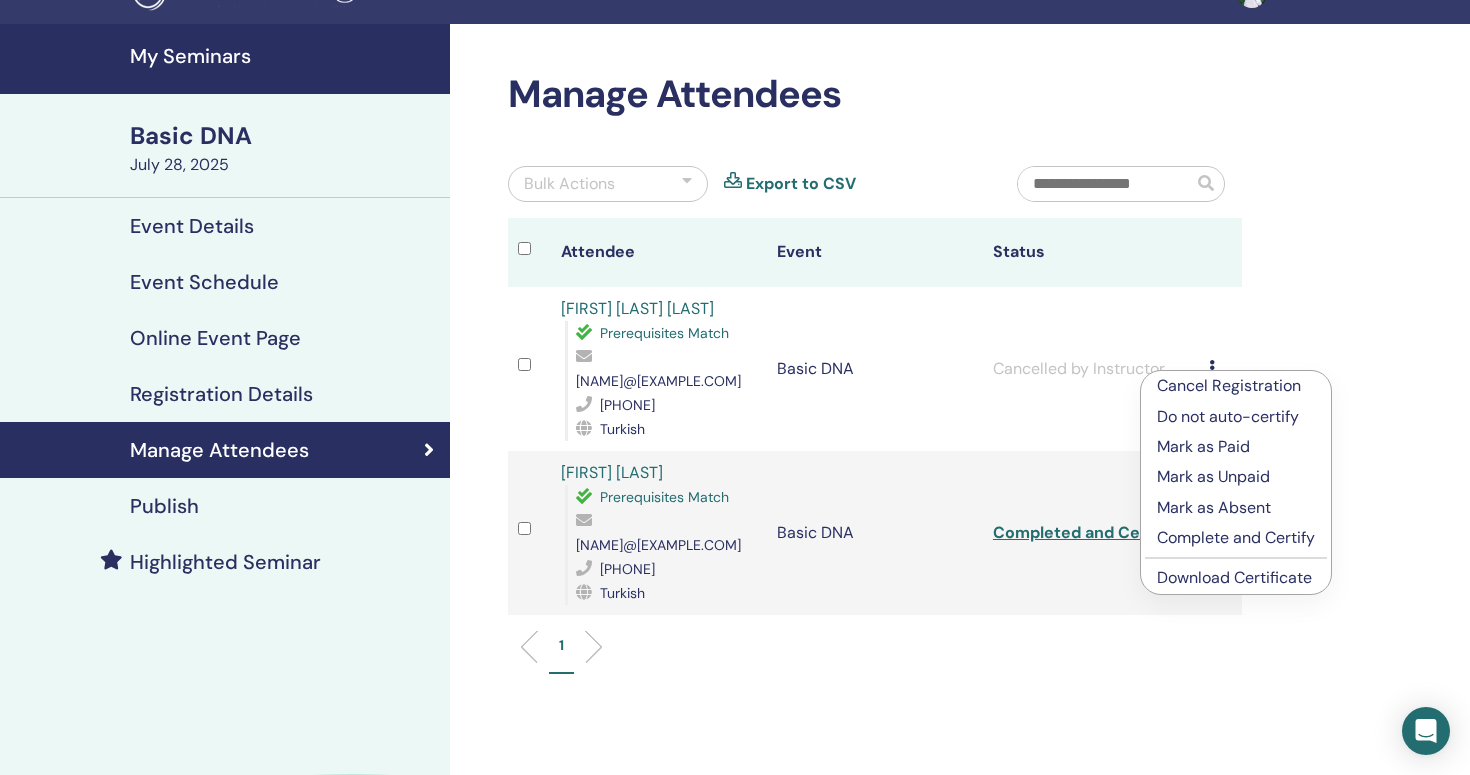 click on "My Seminars" at bounding box center (284, 56) 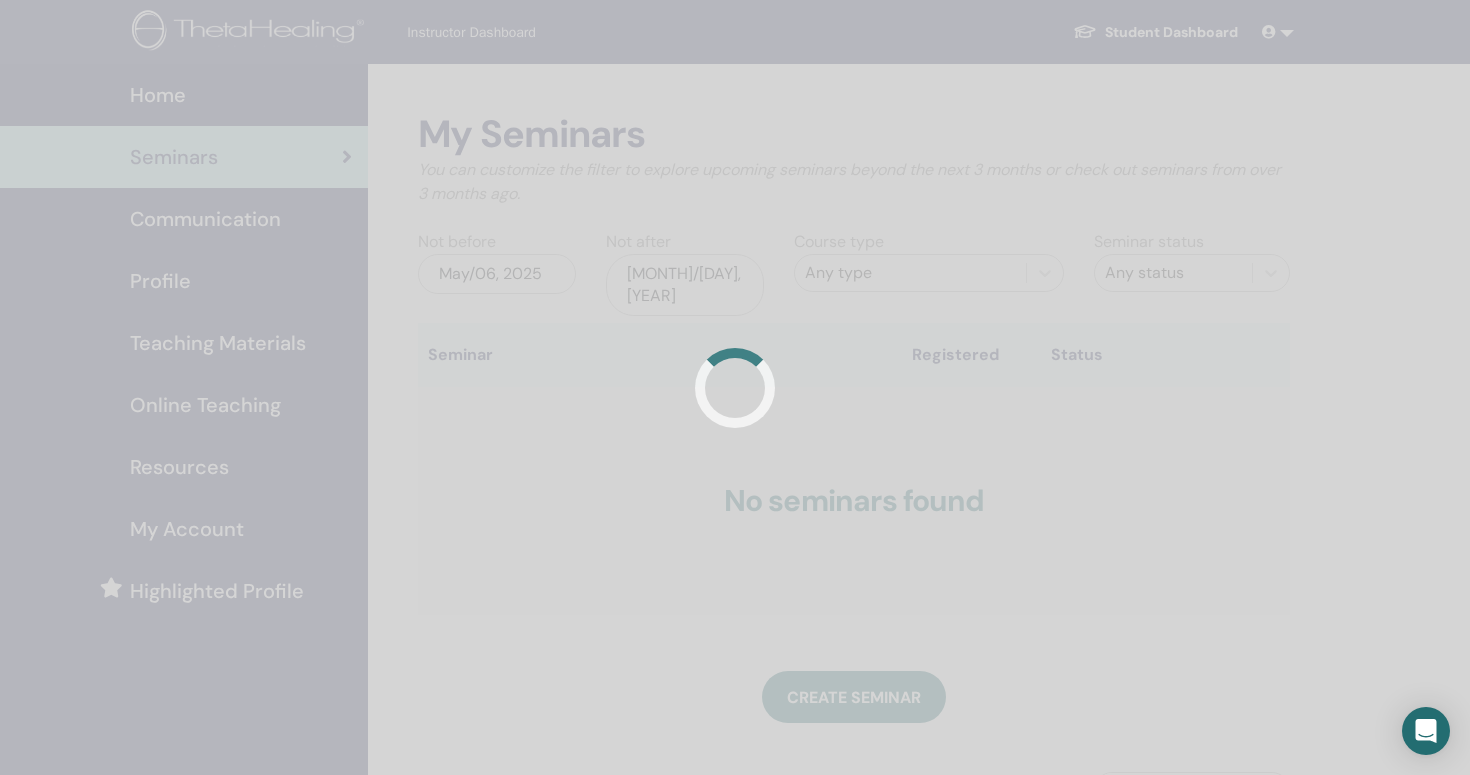 scroll, scrollTop: 0, scrollLeft: 0, axis: both 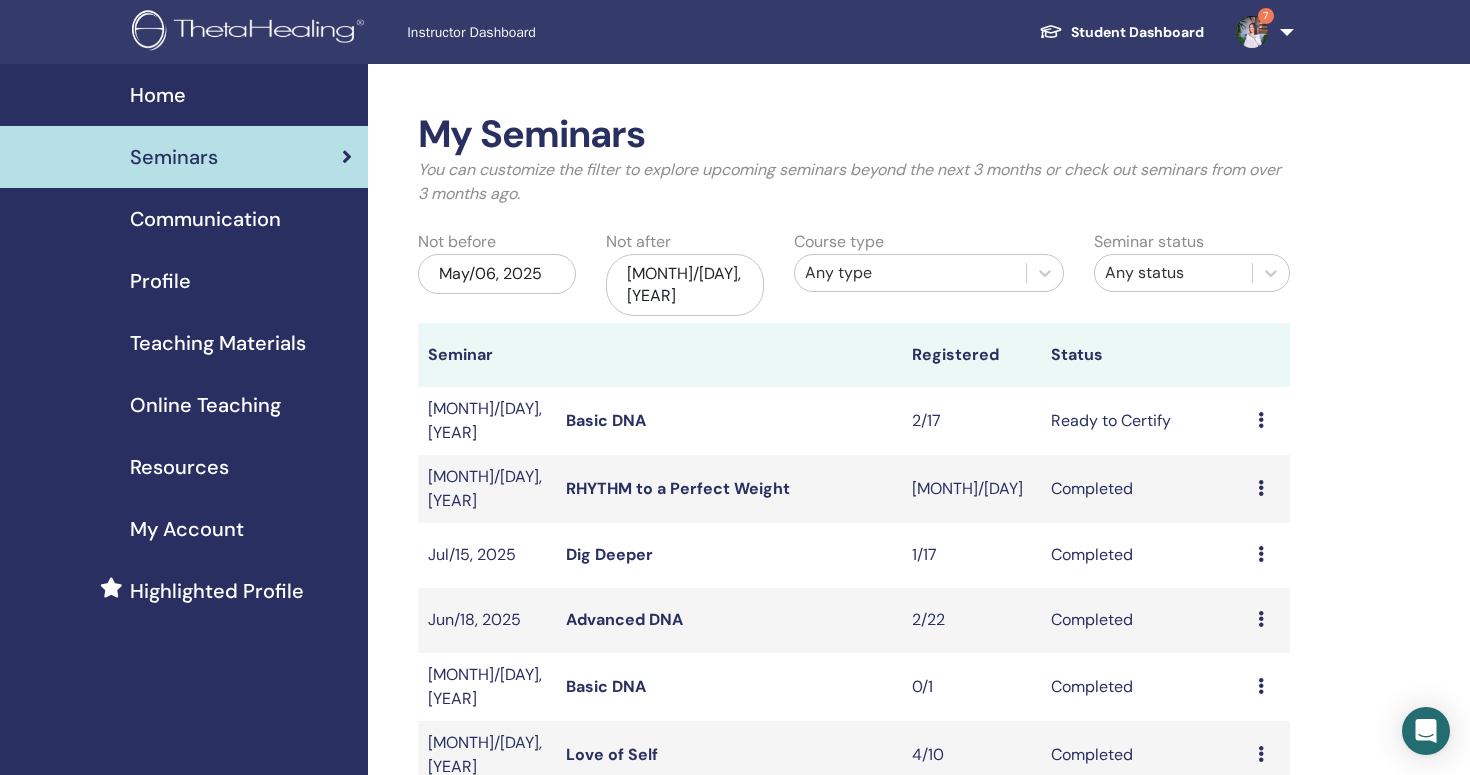 click on "My Seminars You can customize the filter to explore upcoming seminars beyond the next 3 months or check out seminars from over 3 months ago. Not before [MONTH]/[DAY], [YEAR] Not after [MONTH]/[DAY], [YEAR] Course type Any type Seminar status Any status Seminar Registered Status [MONTH]/[DAY], [YEAR] Basic DNA [MONTH]/[DAY] Ready to Certify Preview Edit Attendees Cancel [MONTH]/[DAY], [YEAR] RHYTHM to a Perfect Weight [MONTH]/[DAY] Completed Preview Attendees [MONTH]/[DAY], [YEAR] Dig Deeper [MONTH]/[DAY] Completed Preview Attendees [MONTH]/[DAY], [YEAR] Advanced DNA [MONTH]/[DAY] Completed Preview Attendees [MONTH]/[DAY], [YEAR] Basic DNA [MONTH]/[DAY] Completed Preview Attendees [MONTH]/[DAY], [YEAR] Love of Self [MONTH]/[DAY] Completed Preview Attendees [MONTH]/[DAY], [YEAR] Love of Self [MONTH]/[DAY] Completed Preview Attendees [MONTH]/[DAY], [YEAR] You and the Creator [MONTH]/[DAY] Completed Preview Attendees [MONTH]/[DAY], [YEAR] Manifesting and Abundance [MONTH]/[DAY] Completed Preview Attendees [MONTH]/[DAY], [YEAR] Create seminar Seminar Registrations Order No. Attendee Event Date" at bounding box center [919, 799] 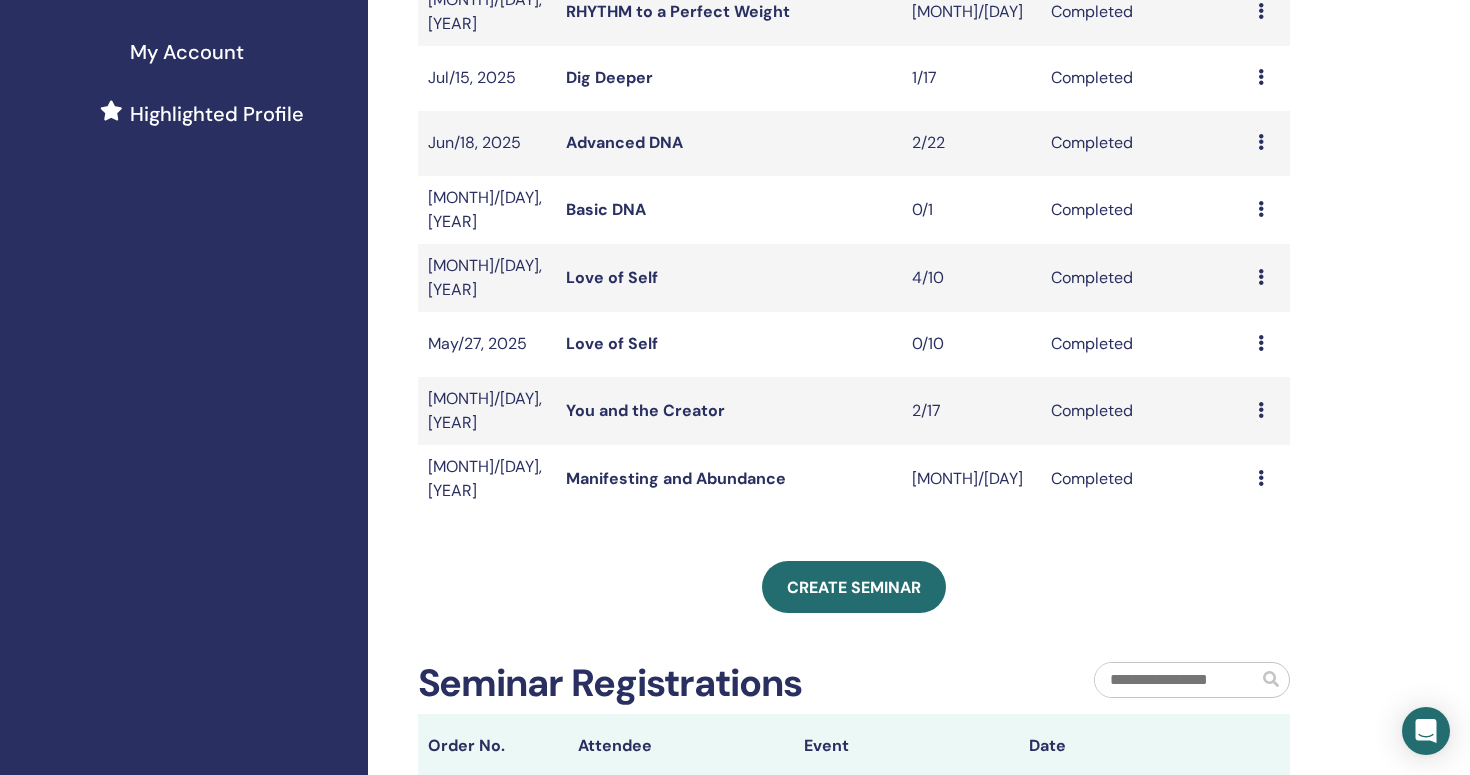 scroll, scrollTop: 480, scrollLeft: 0, axis: vertical 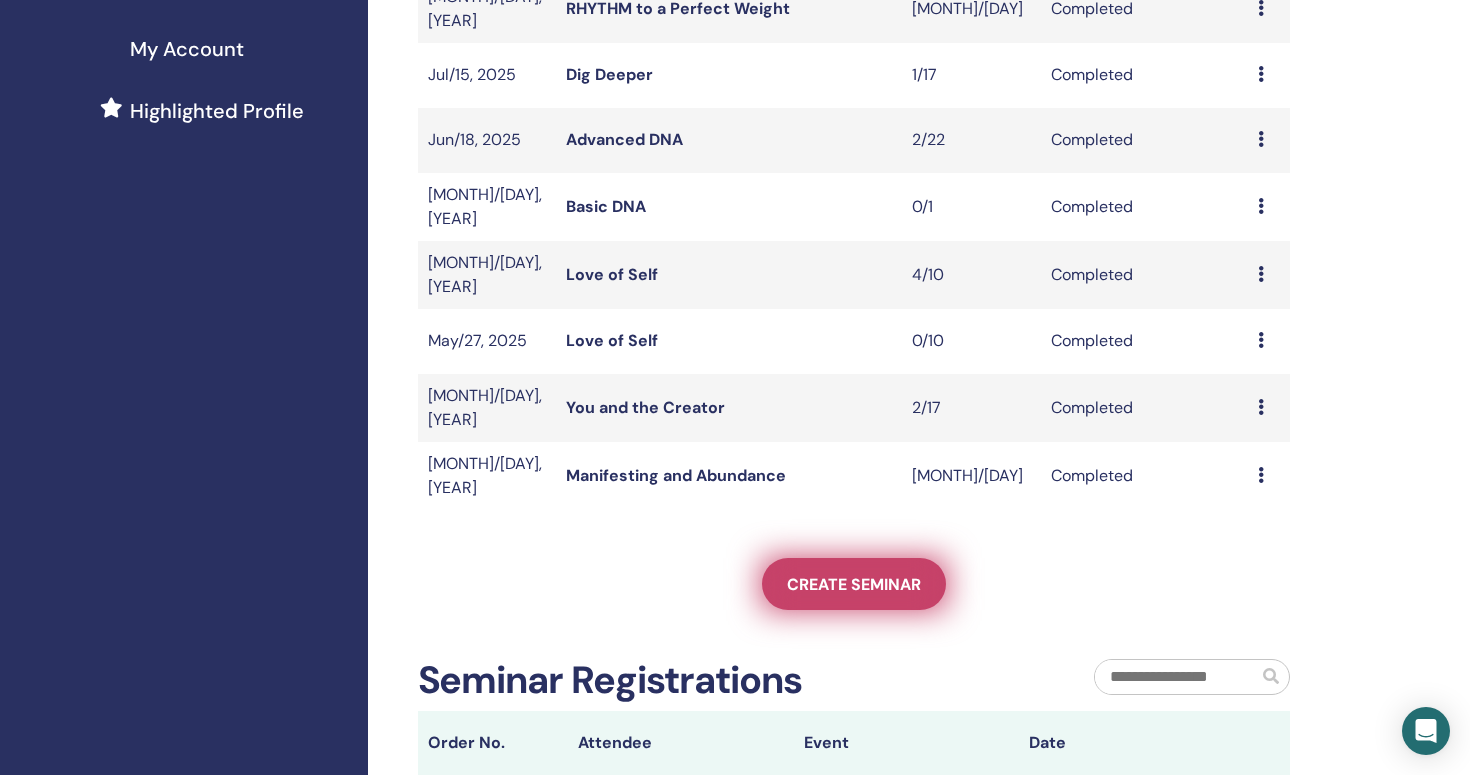 click on "Create seminar" at bounding box center (854, 584) 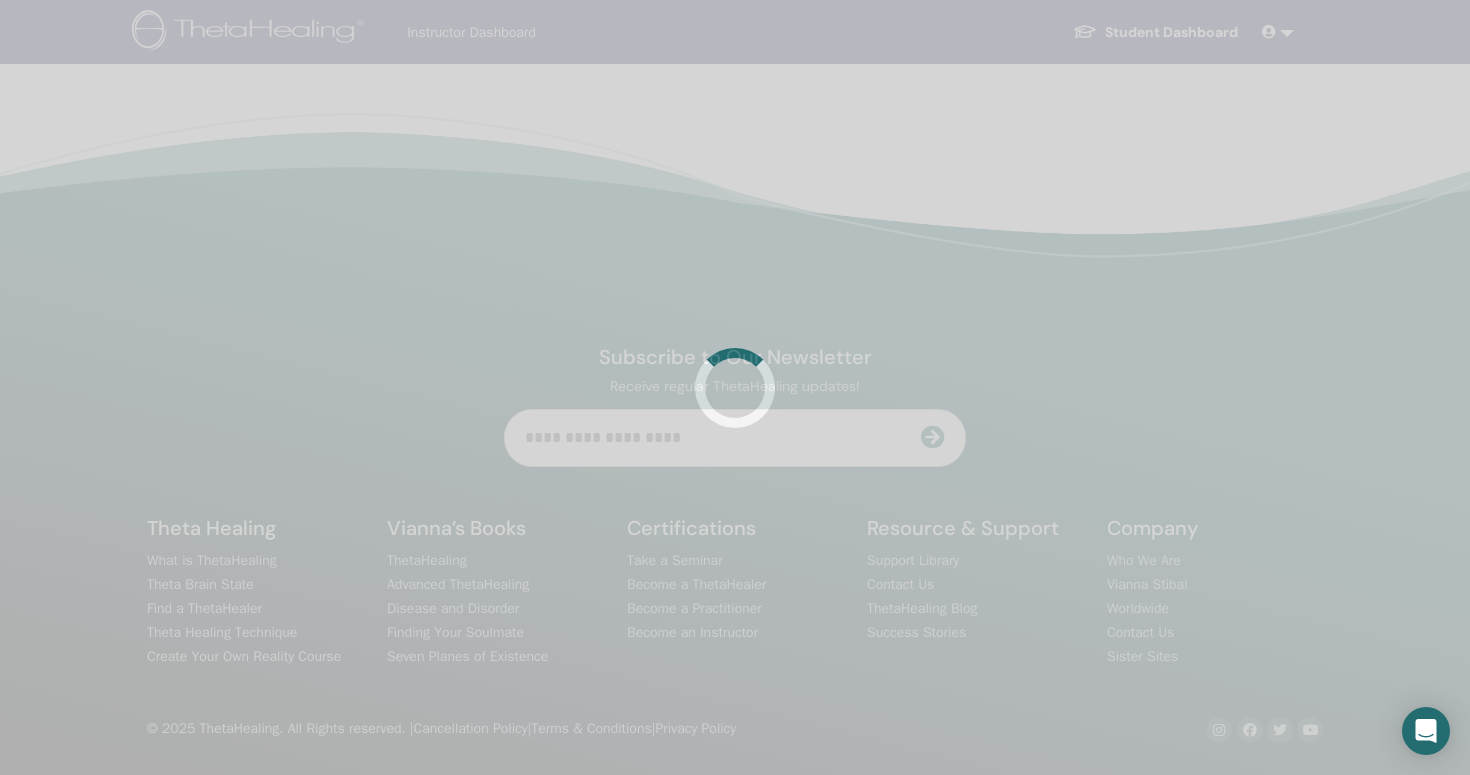scroll, scrollTop: 0, scrollLeft: 0, axis: both 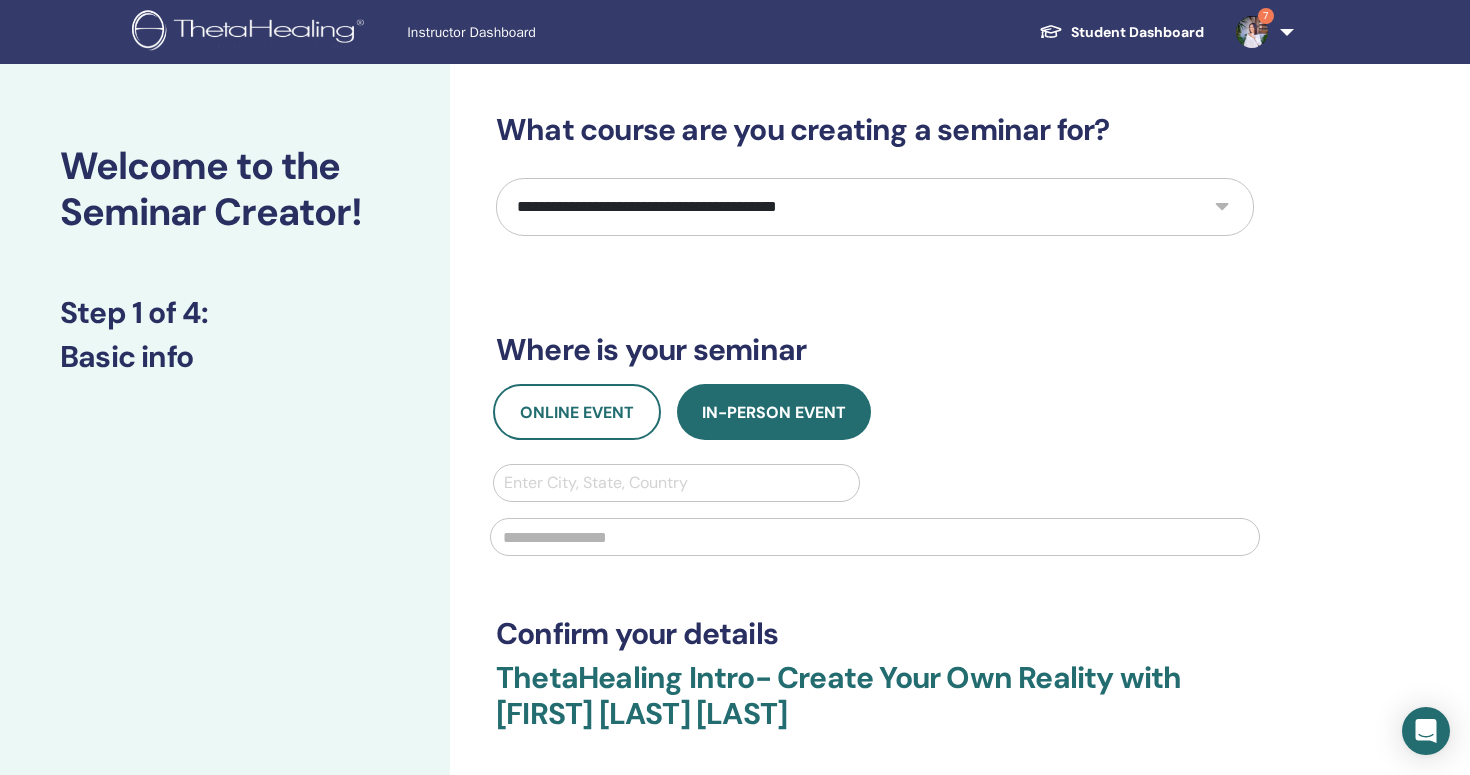 click on "**********" at bounding box center (875, 207) 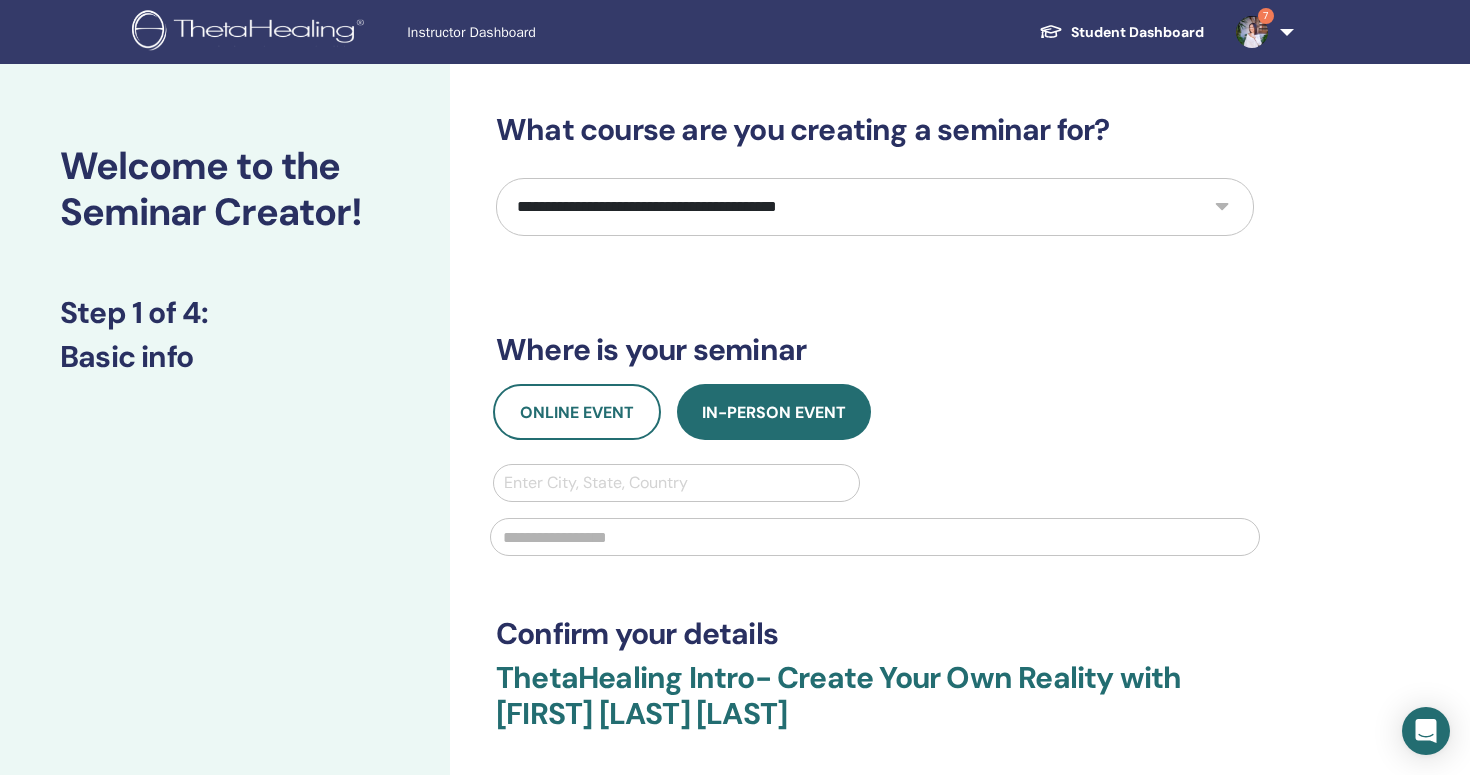 select on "*" 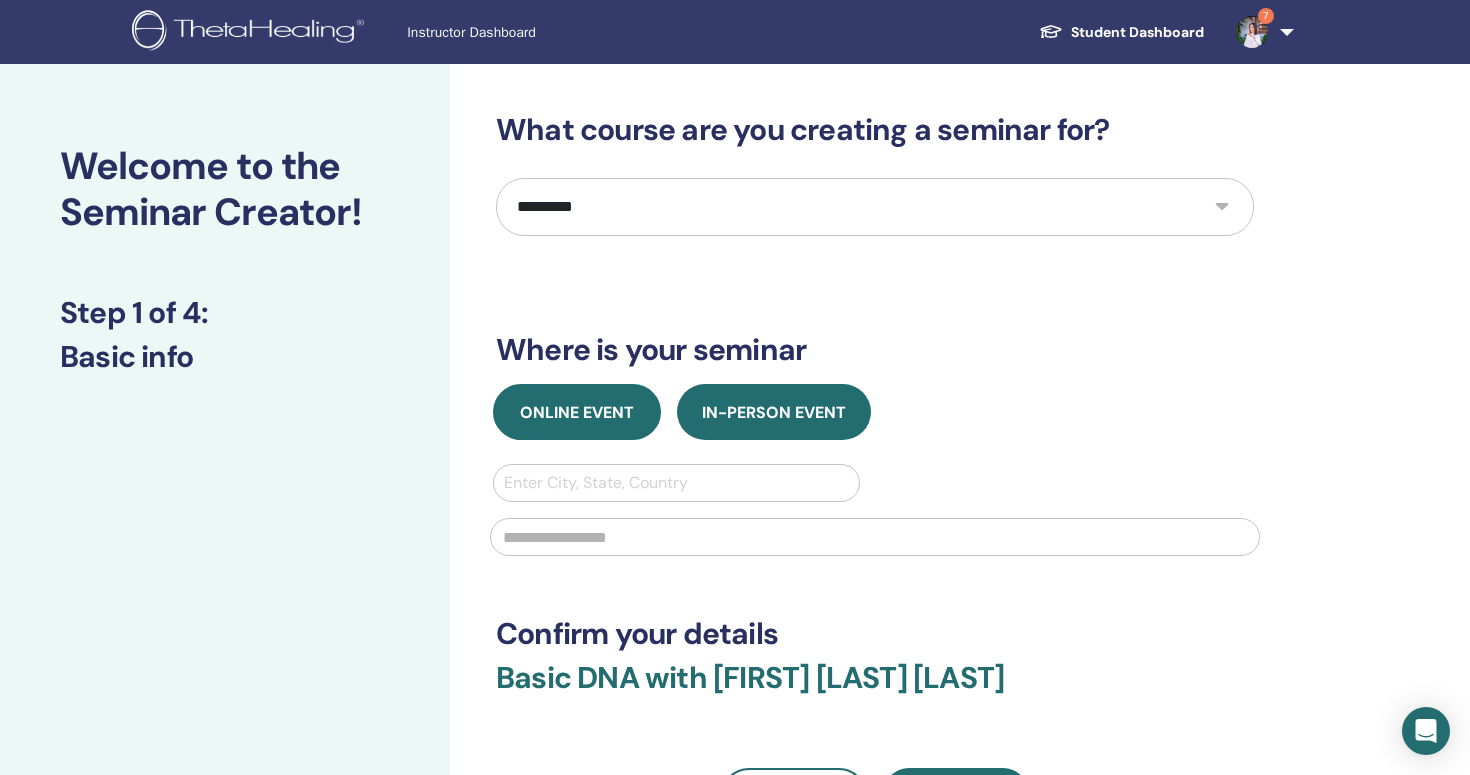 click on "Online Event" at bounding box center (577, 412) 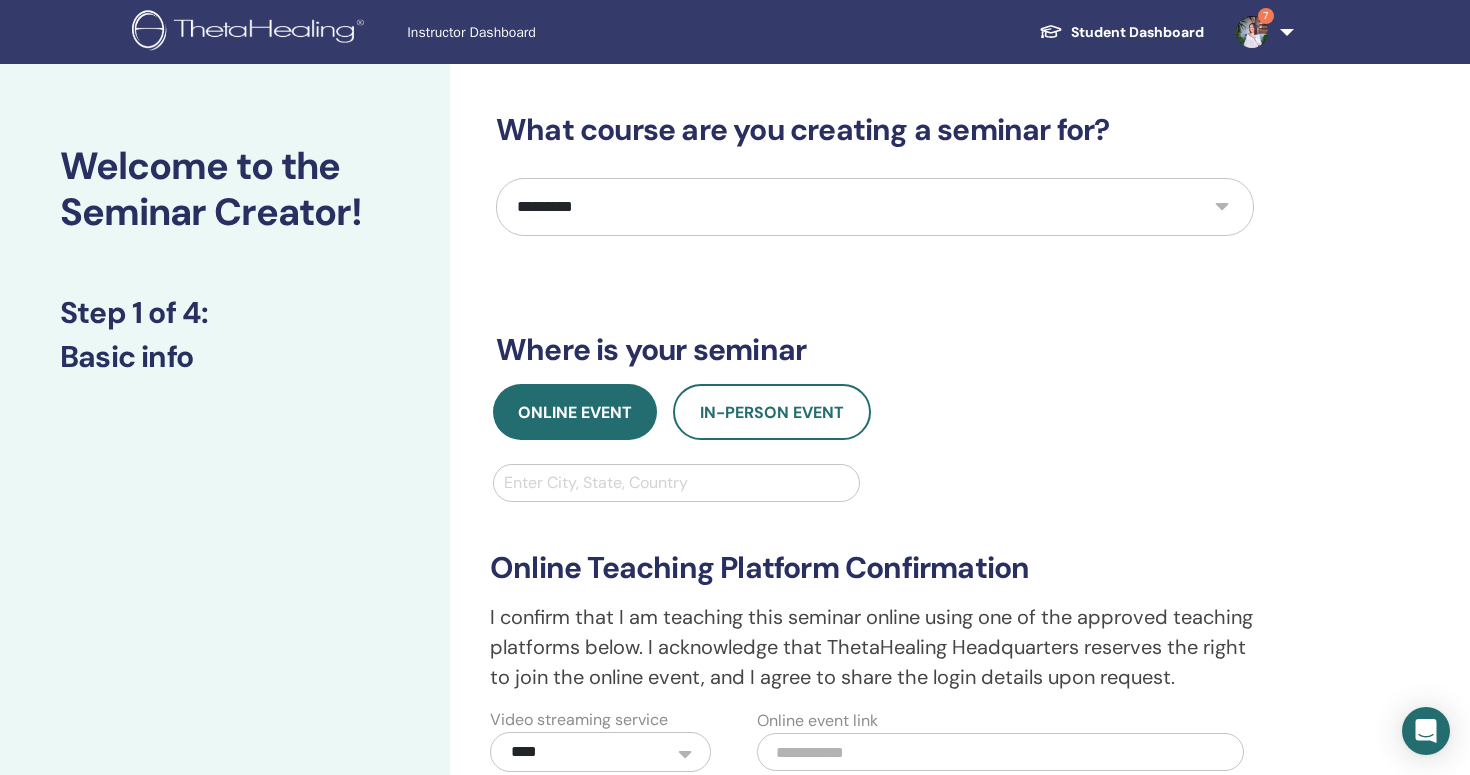 click at bounding box center (676, 483) 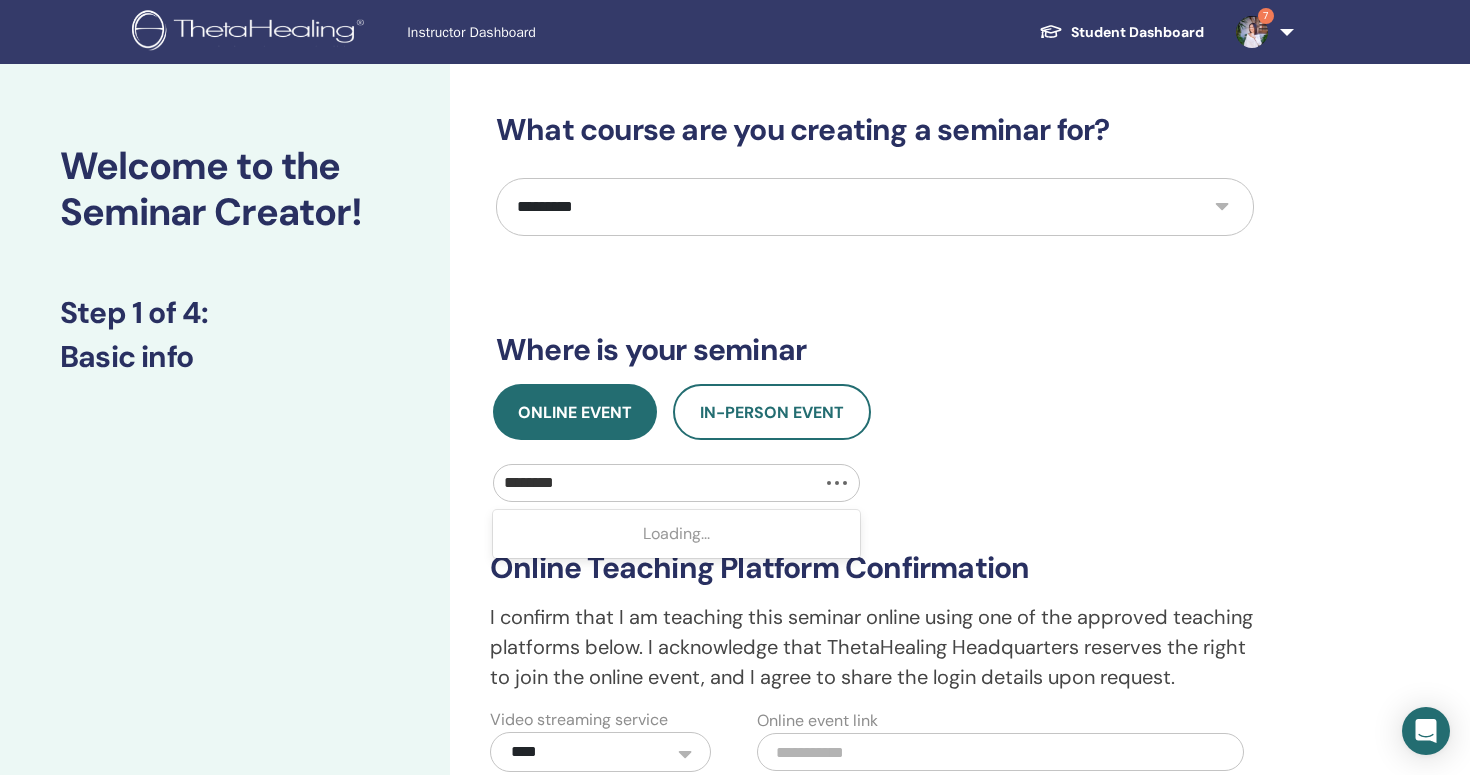 type on "*********" 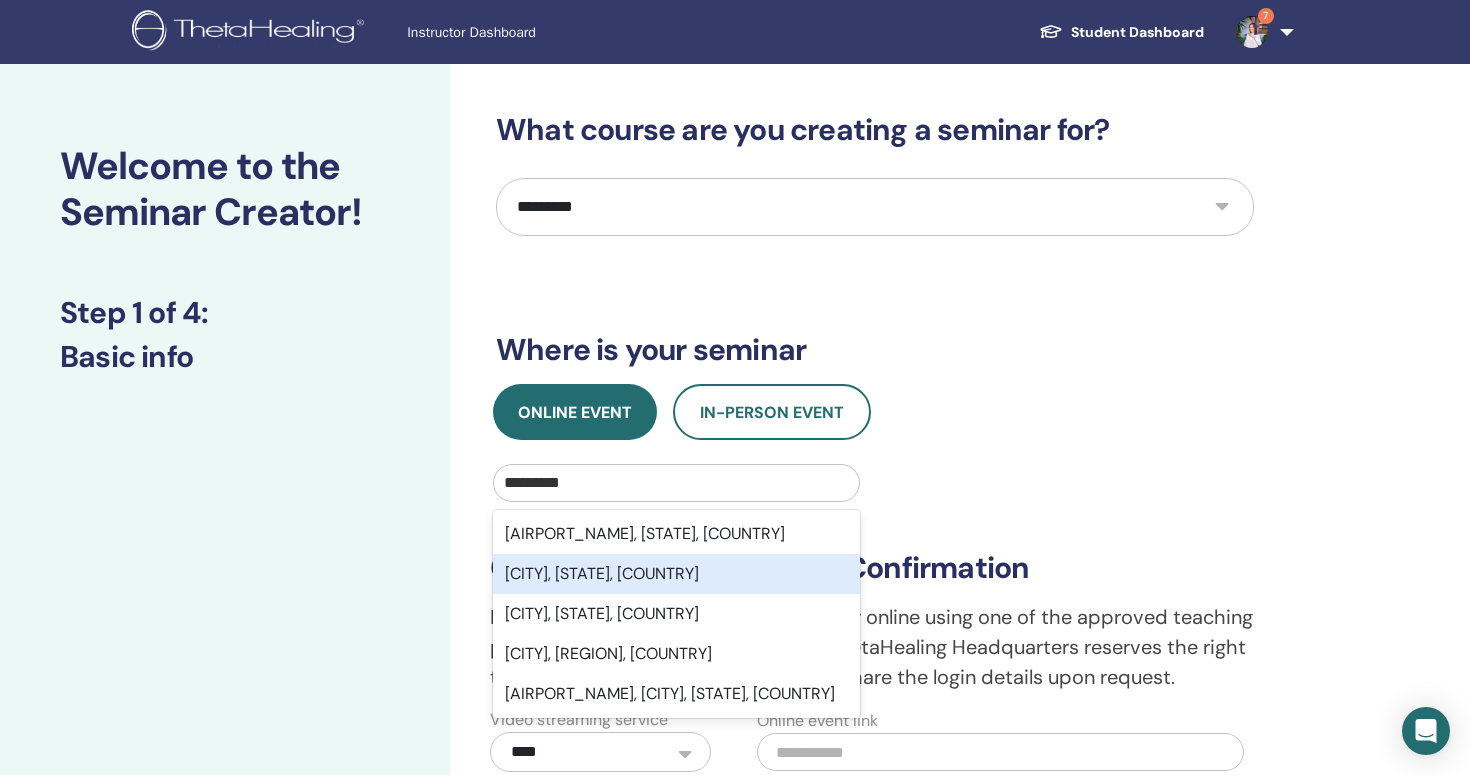 click on "[CITY], [STATE], [COUNTRY]" at bounding box center (676, 574) 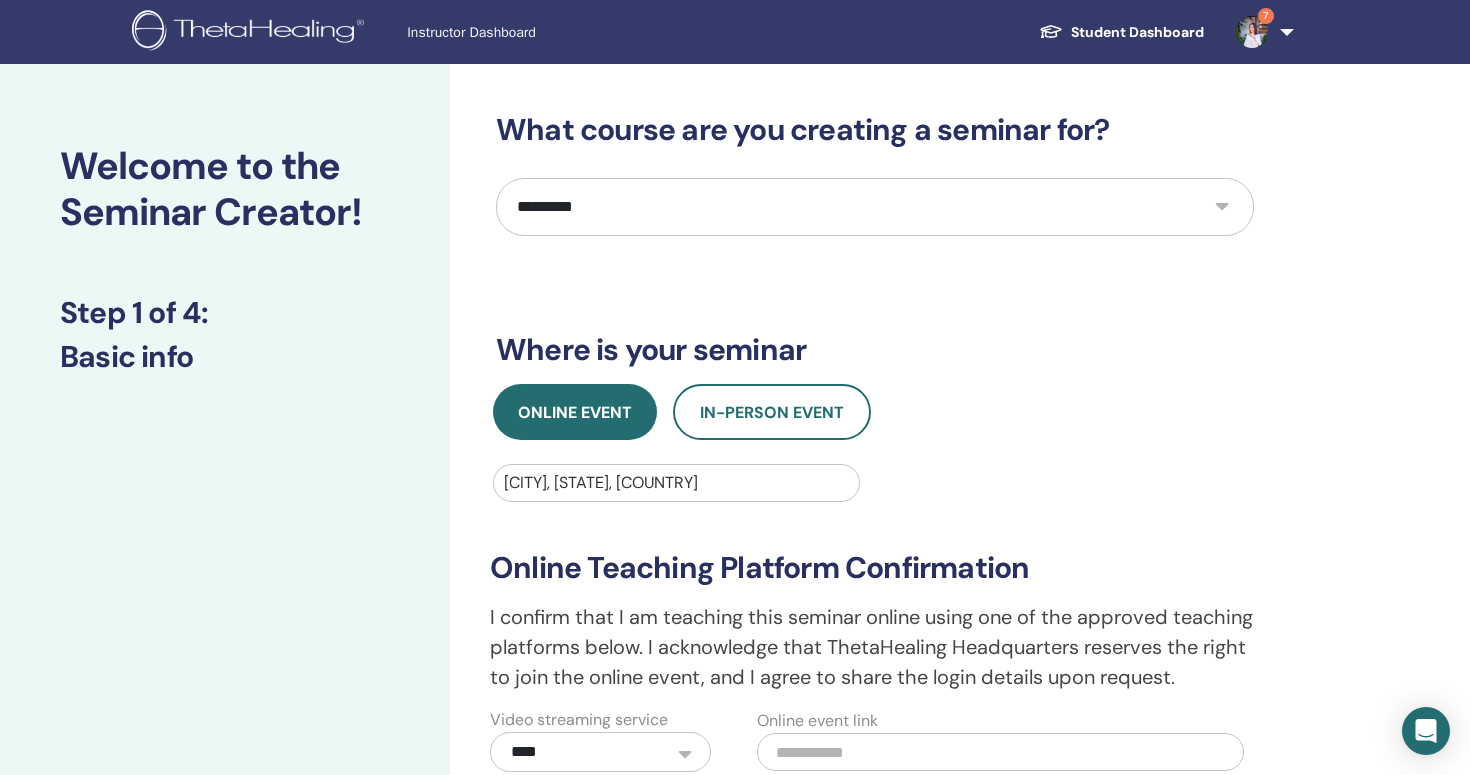 click on "**********" at bounding box center (875, 618) 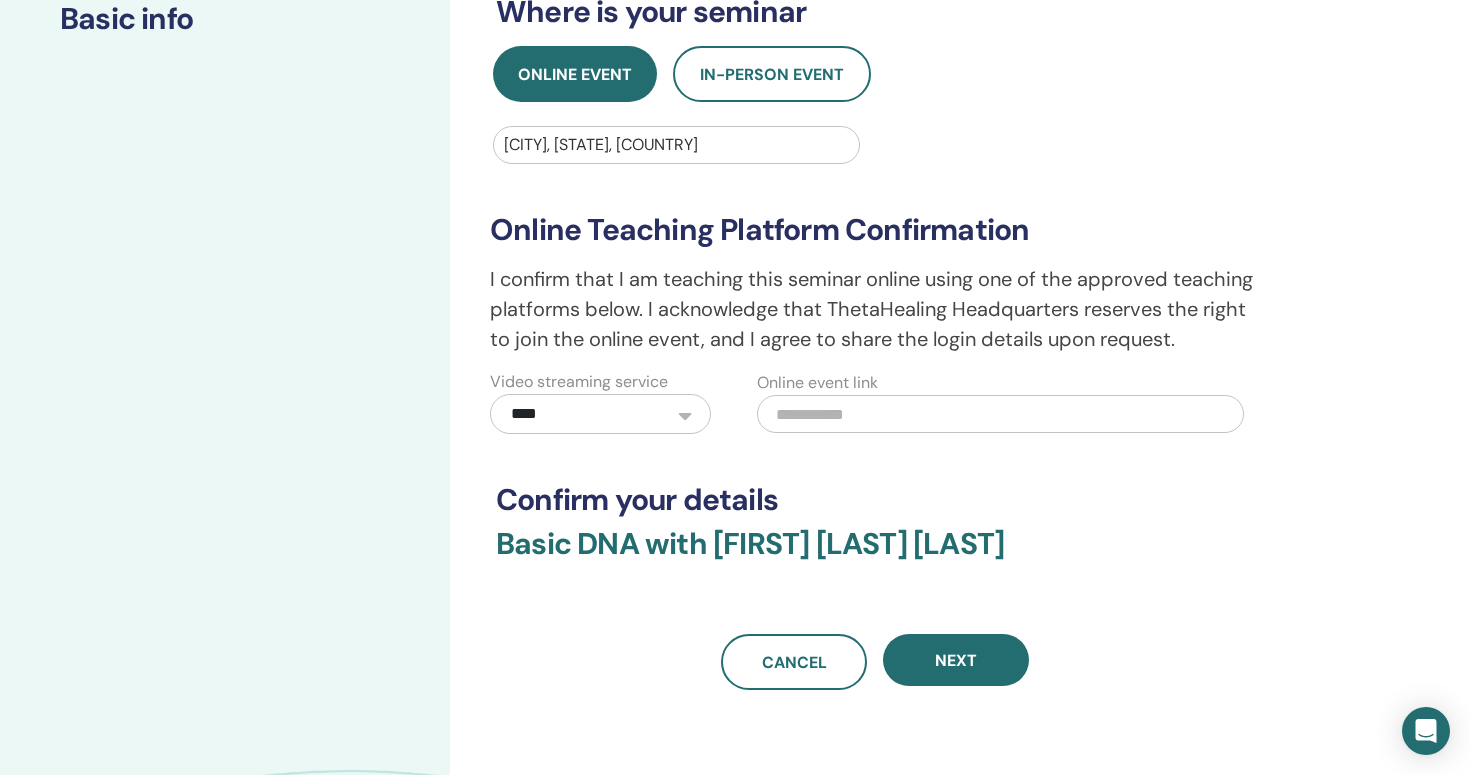 scroll, scrollTop: 360, scrollLeft: 0, axis: vertical 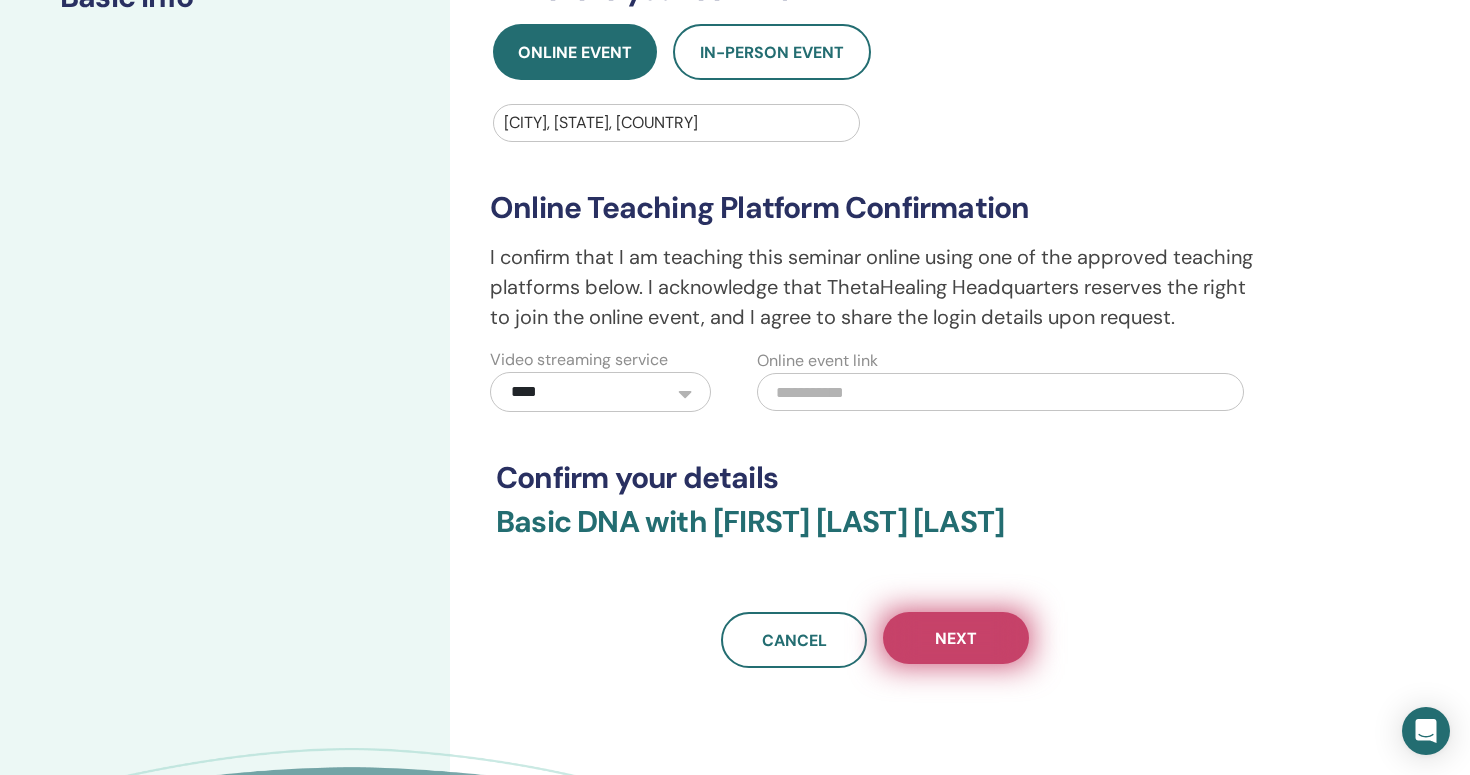 click on "Next" at bounding box center [956, 638] 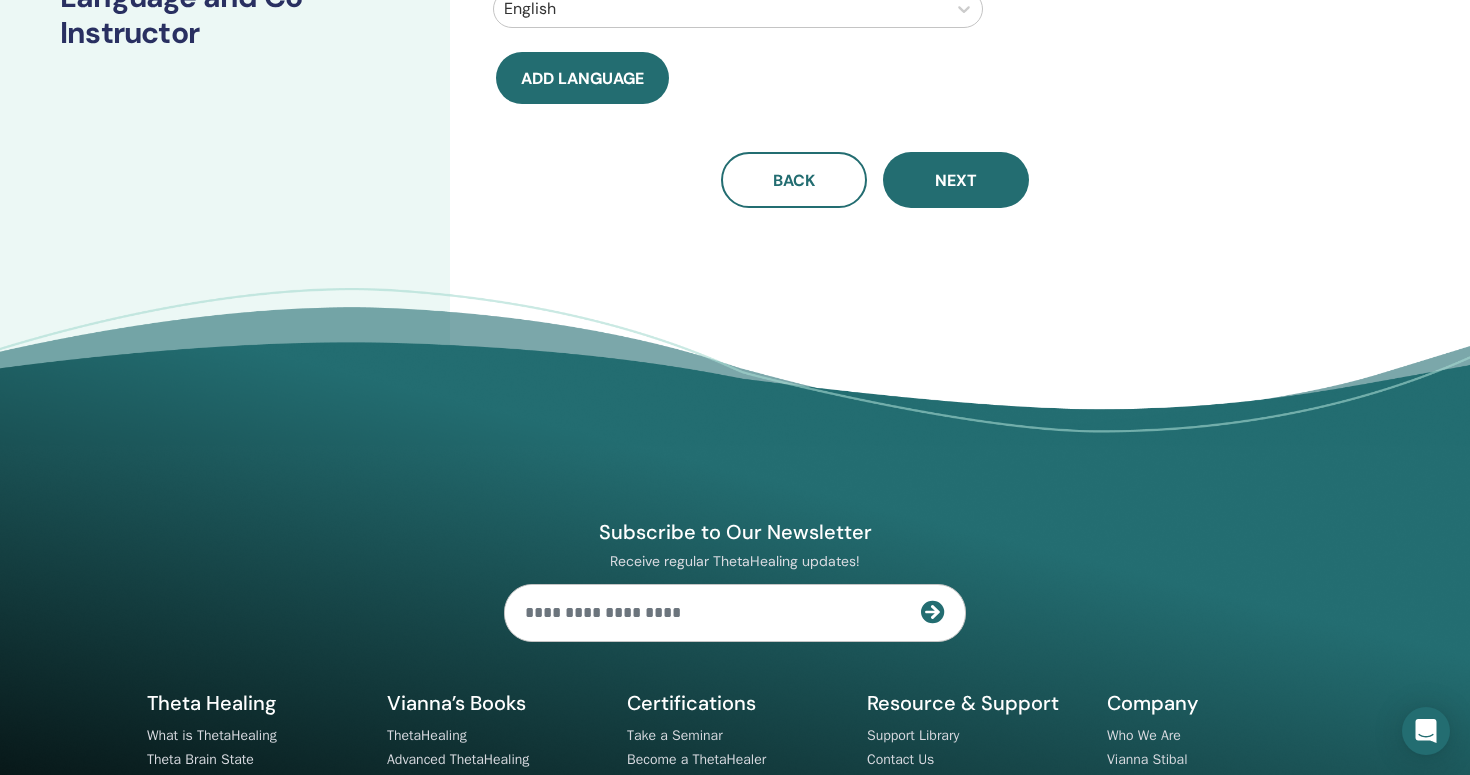 click on "Will you have a co-instructor? No What language will be spoken? English Add language Back Next" at bounding box center (875, -20) 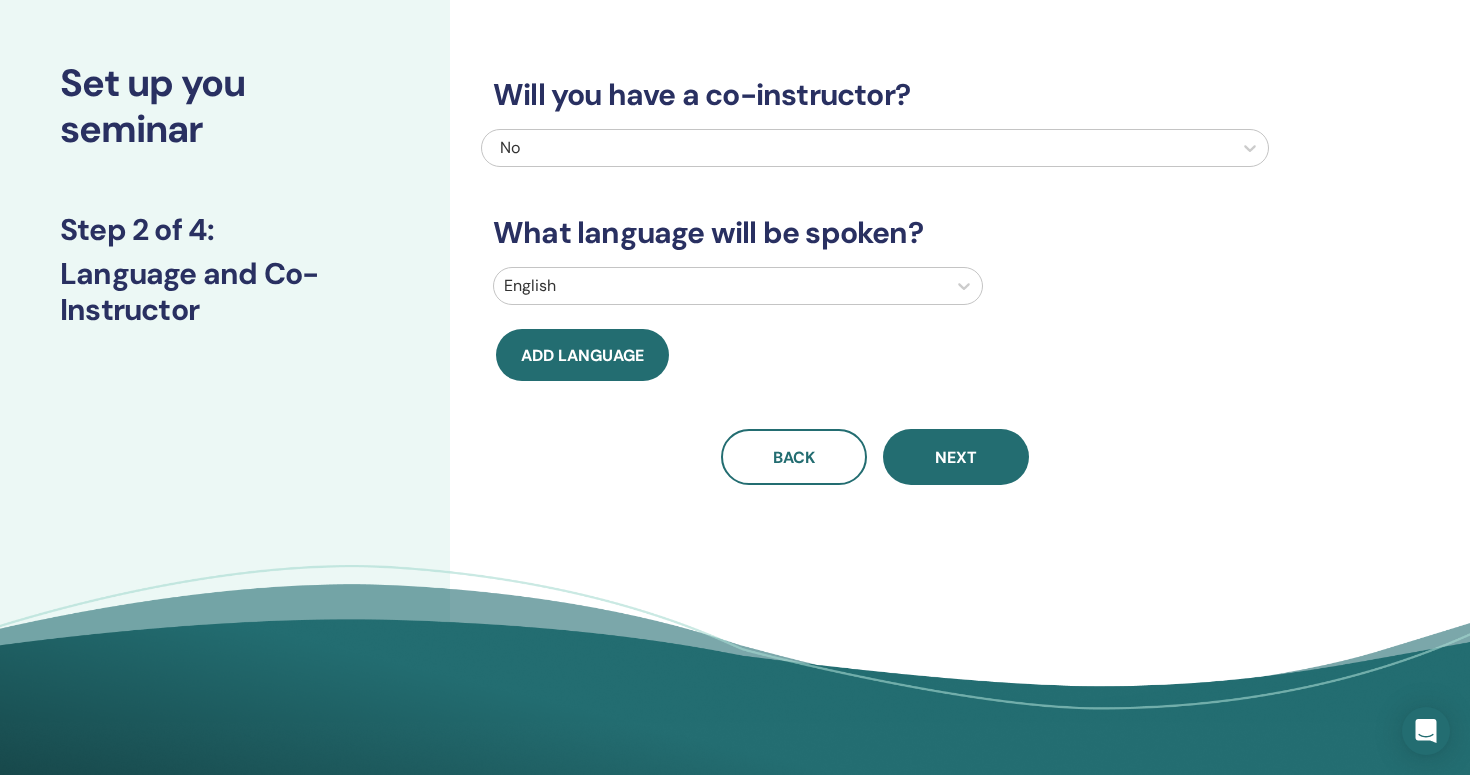 scroll, scrollTop: 80, scrollLeft: 0, axis: vertical 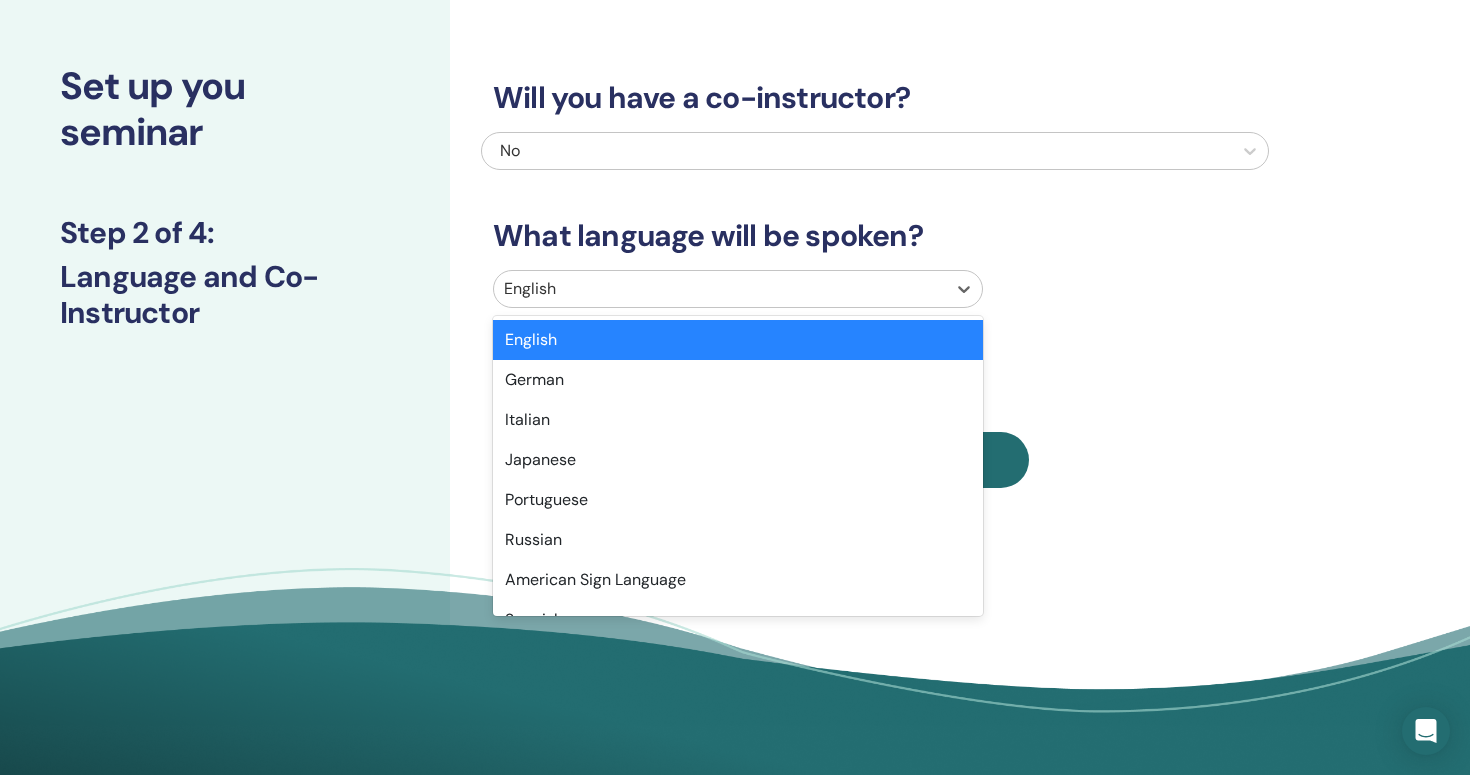 click at bounding box center [720, 289] 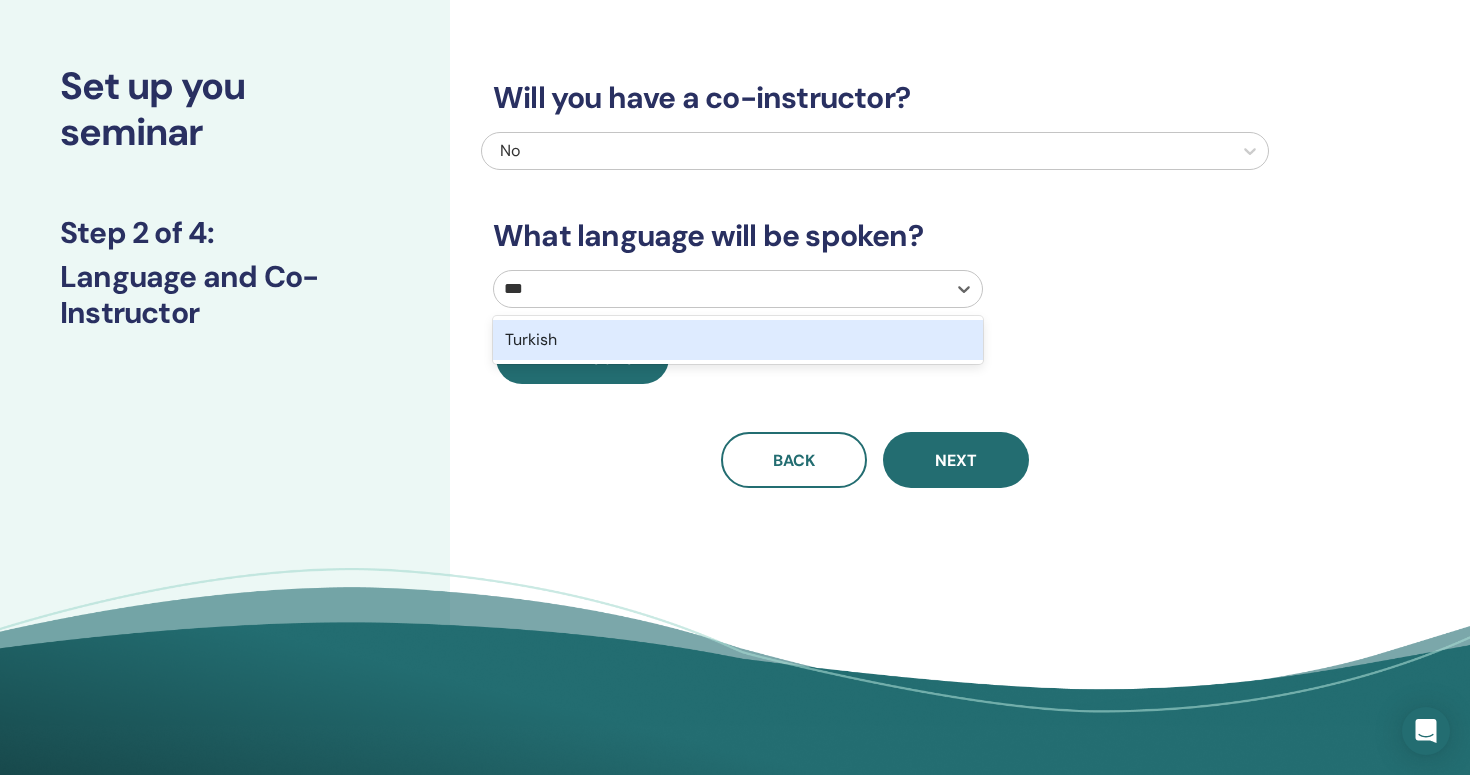 type on "****" 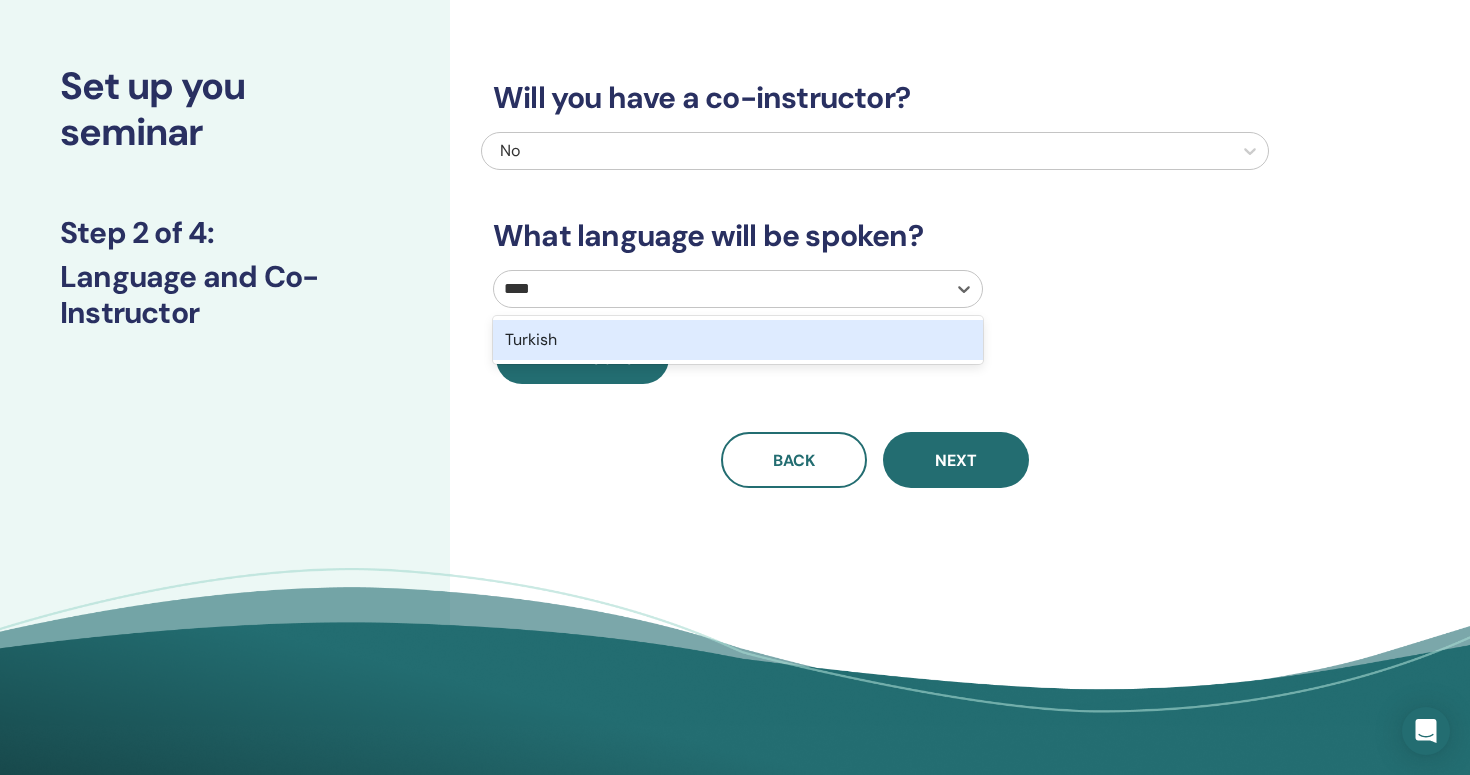 click on "Turkish" at bounding box center (738, 340) 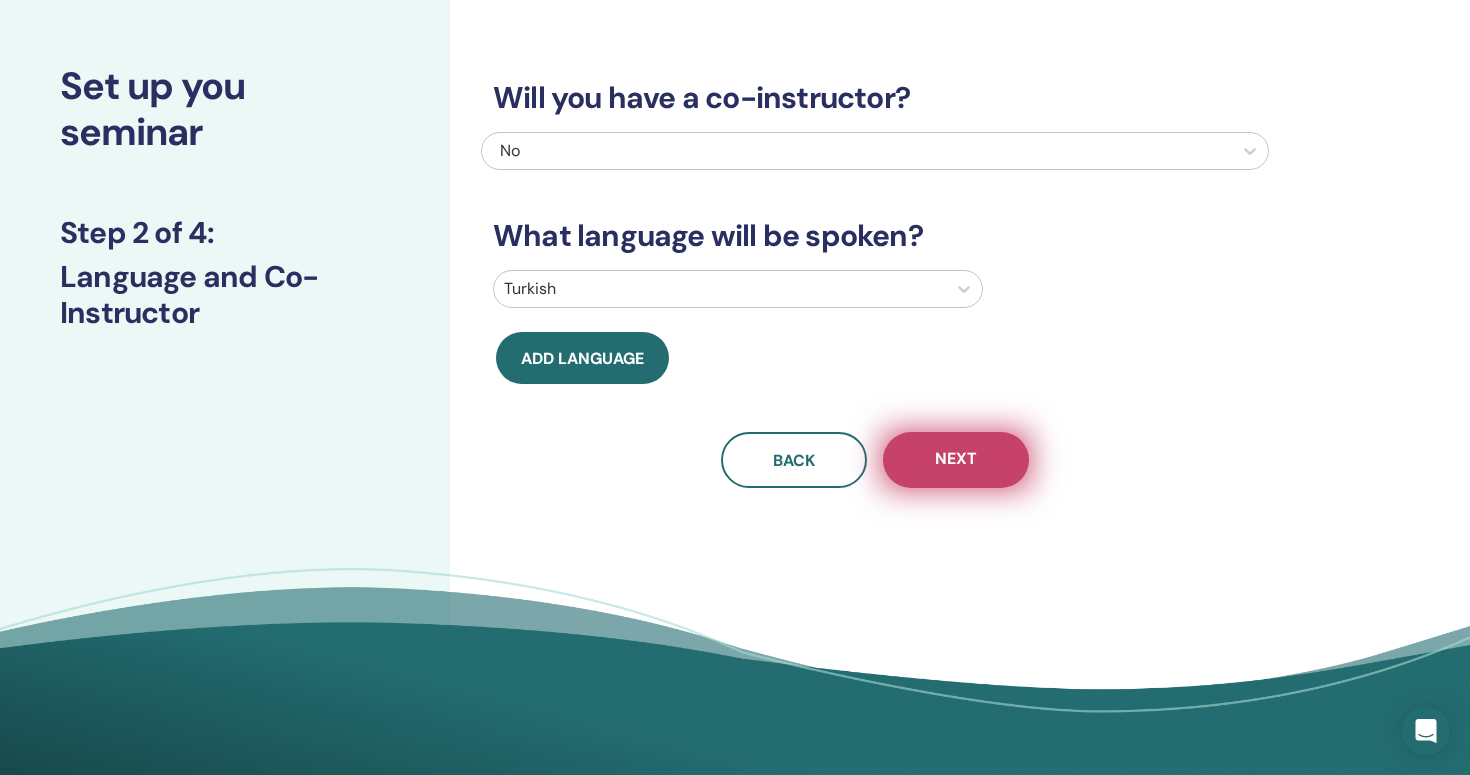 click on "Next" at bounding box center (956, 460) 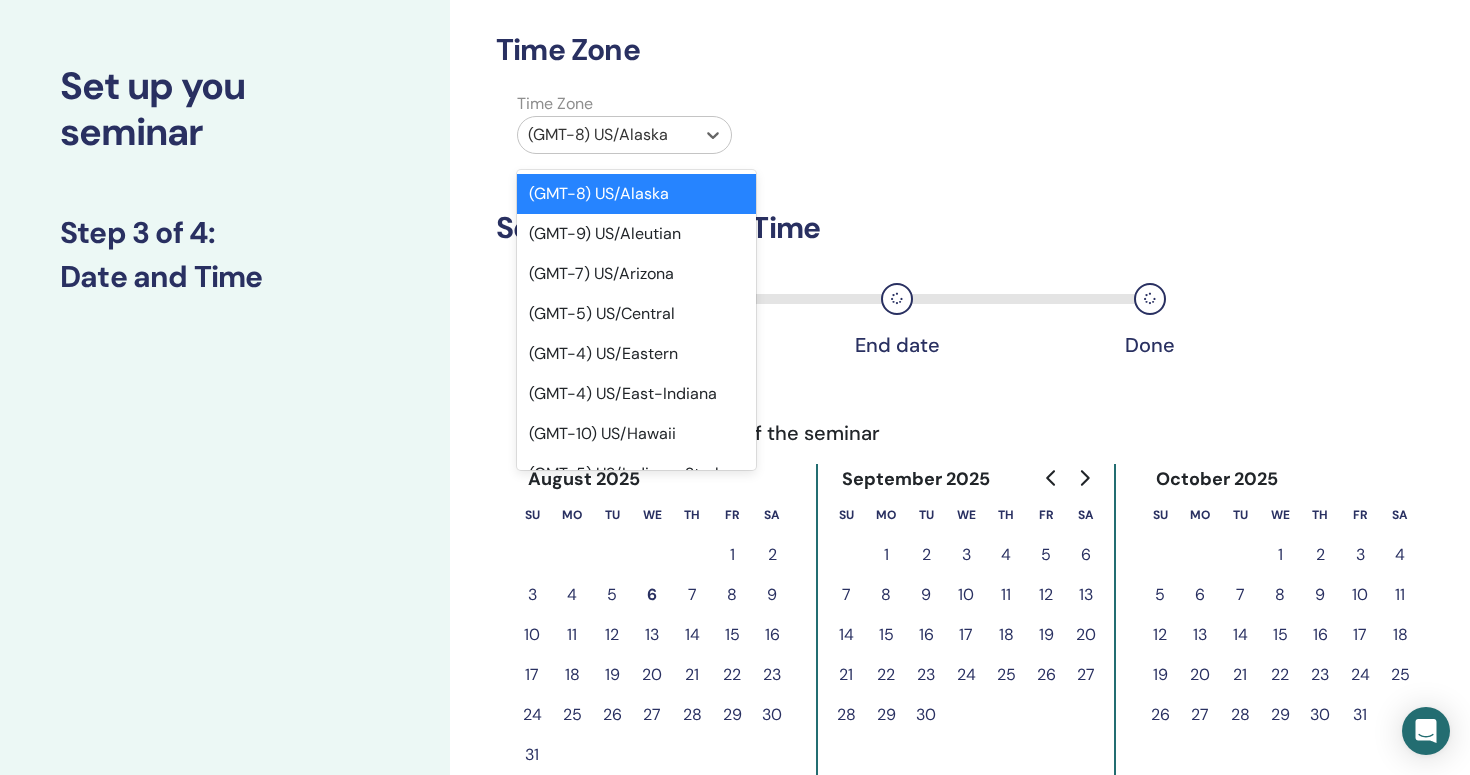 click at bounding box center [606, 135] 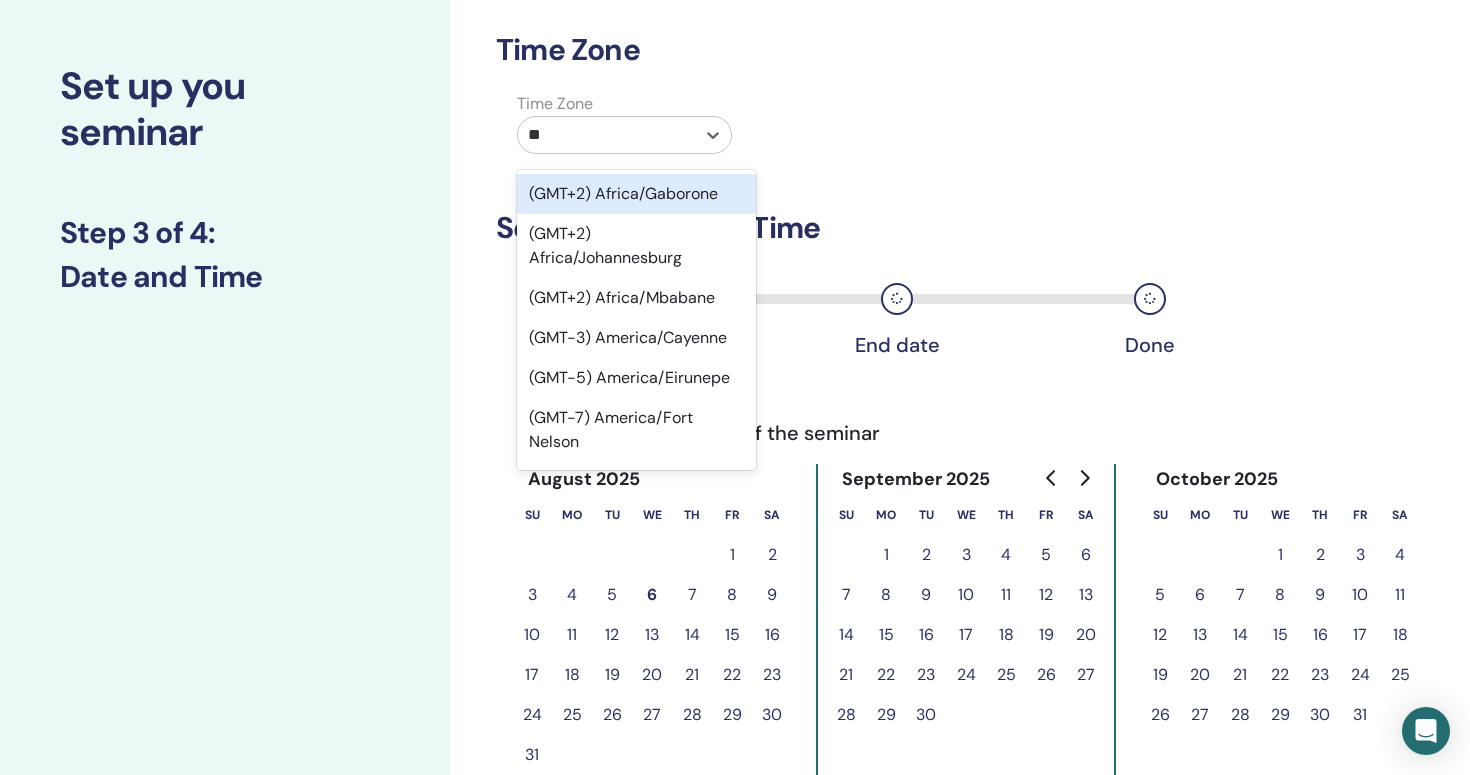 type on "***" 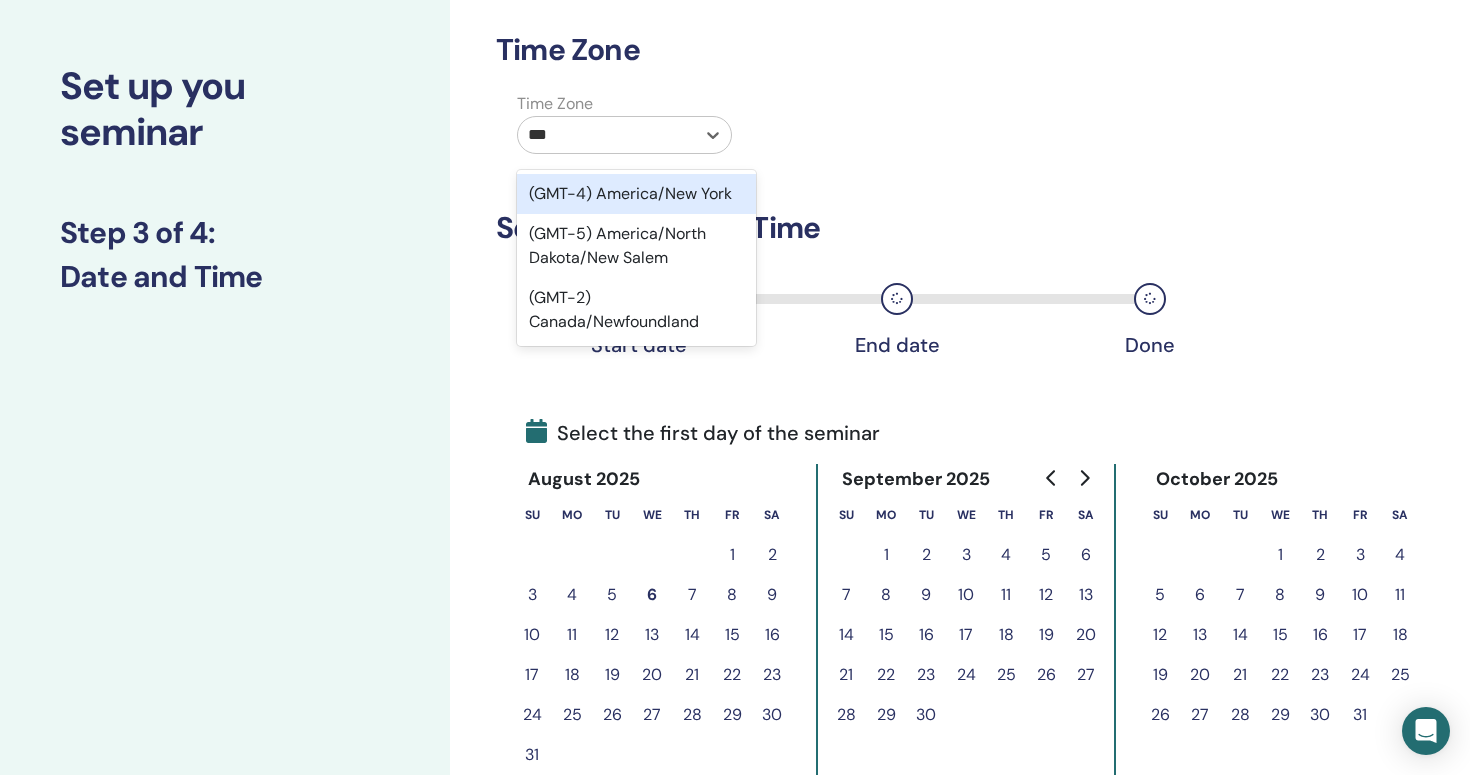 click on "(GMT-4) America/New York" at bounding box center [636, 194] 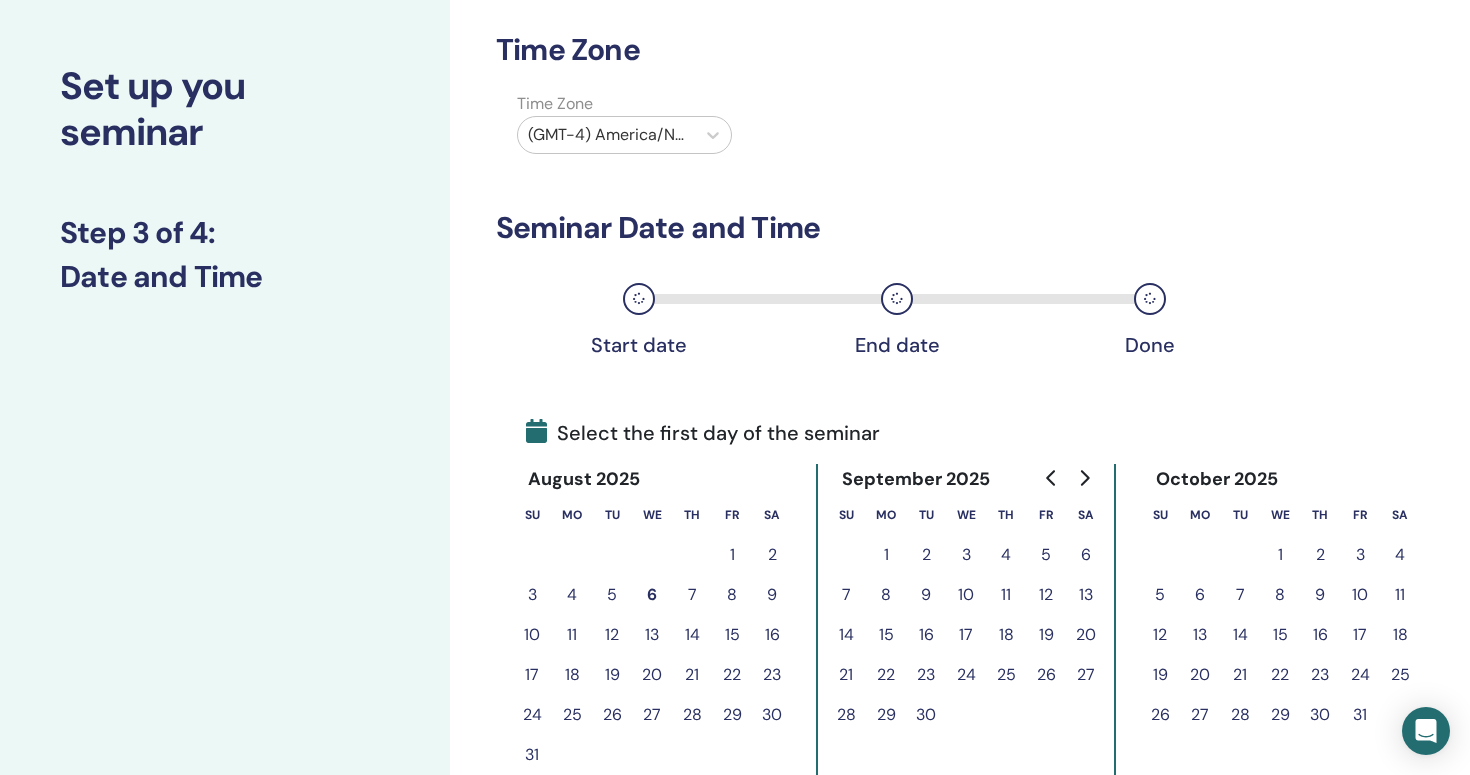 click on "15" at bounding box center [886, 635] 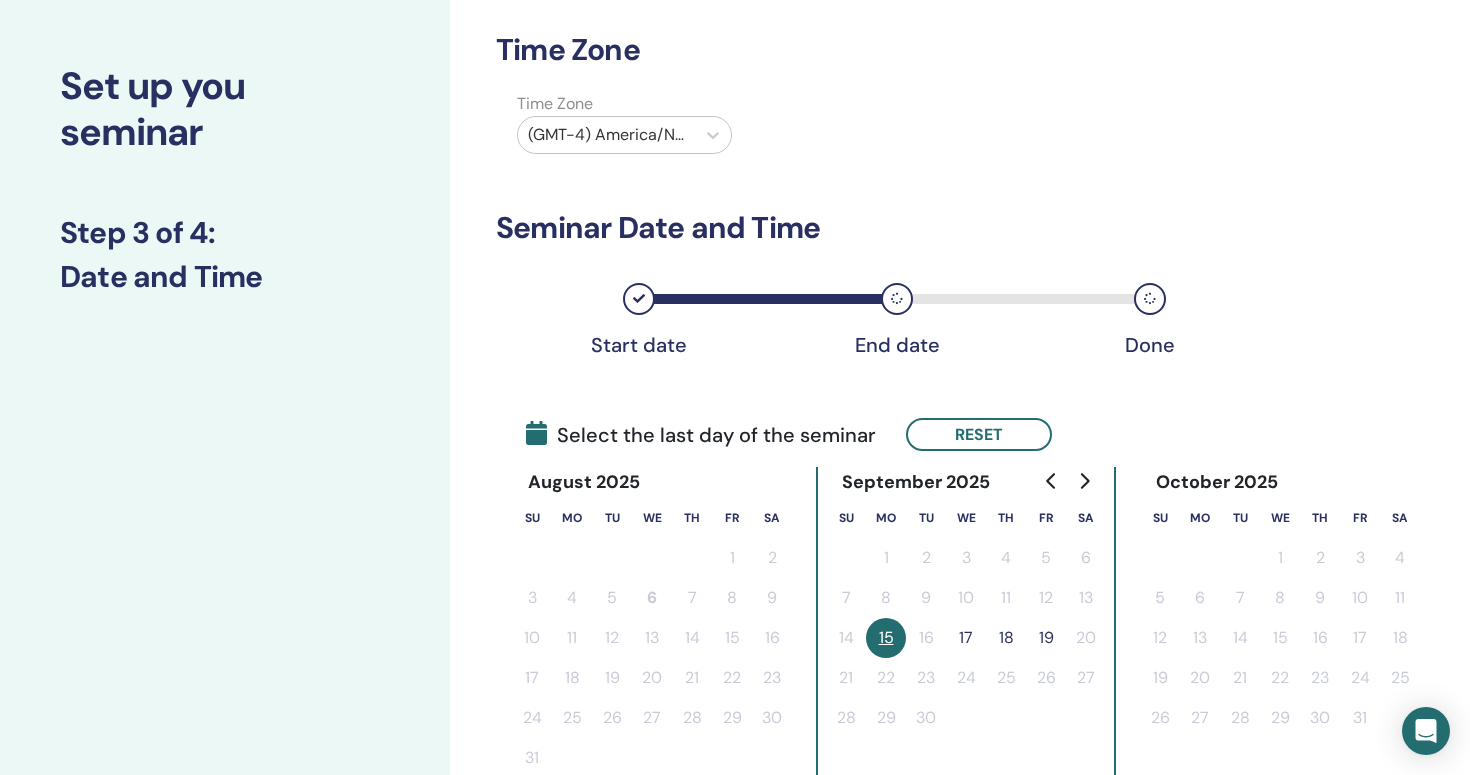 click on "17" at bounding box center [966, 638] 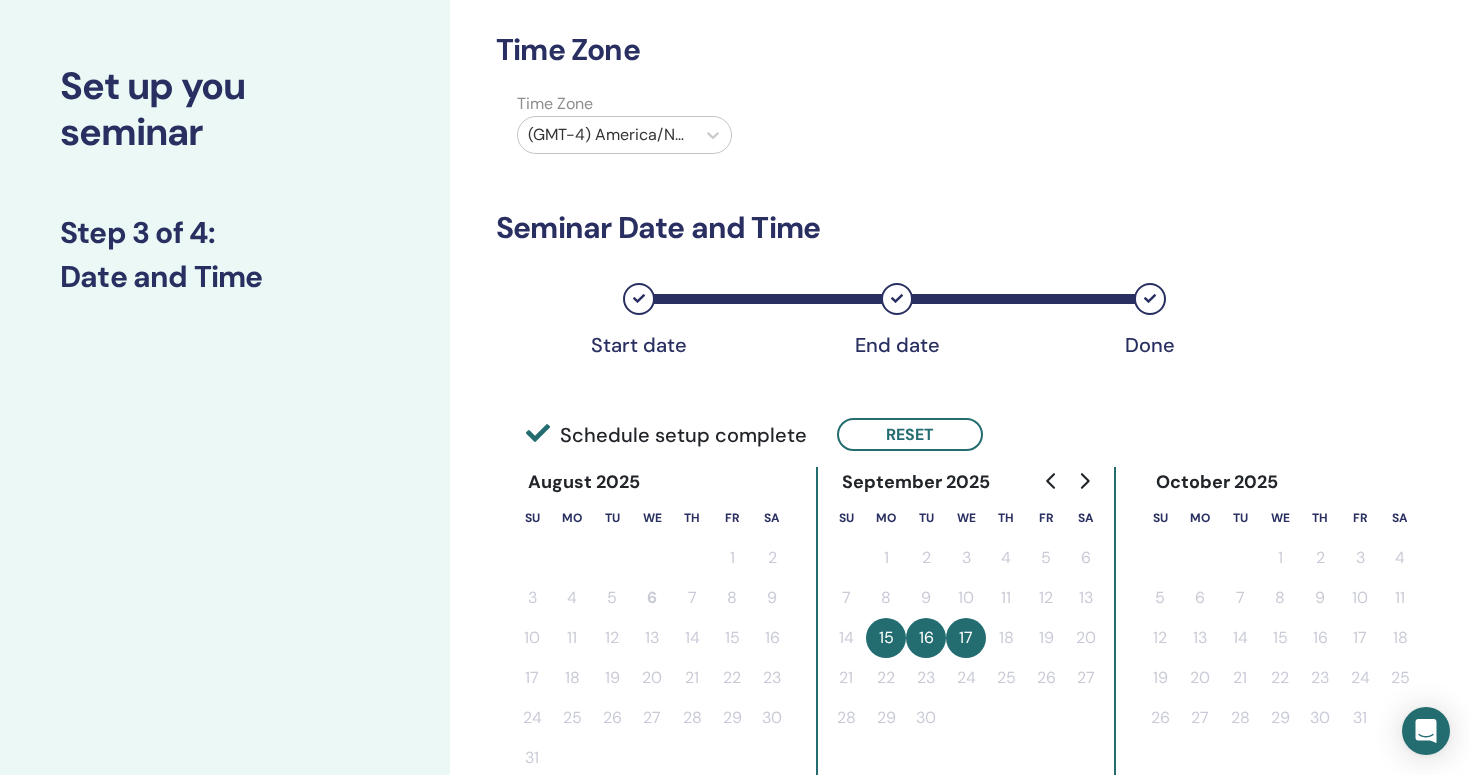 click on "Schedule setup complete Reset" at bounding box center [890, 434] 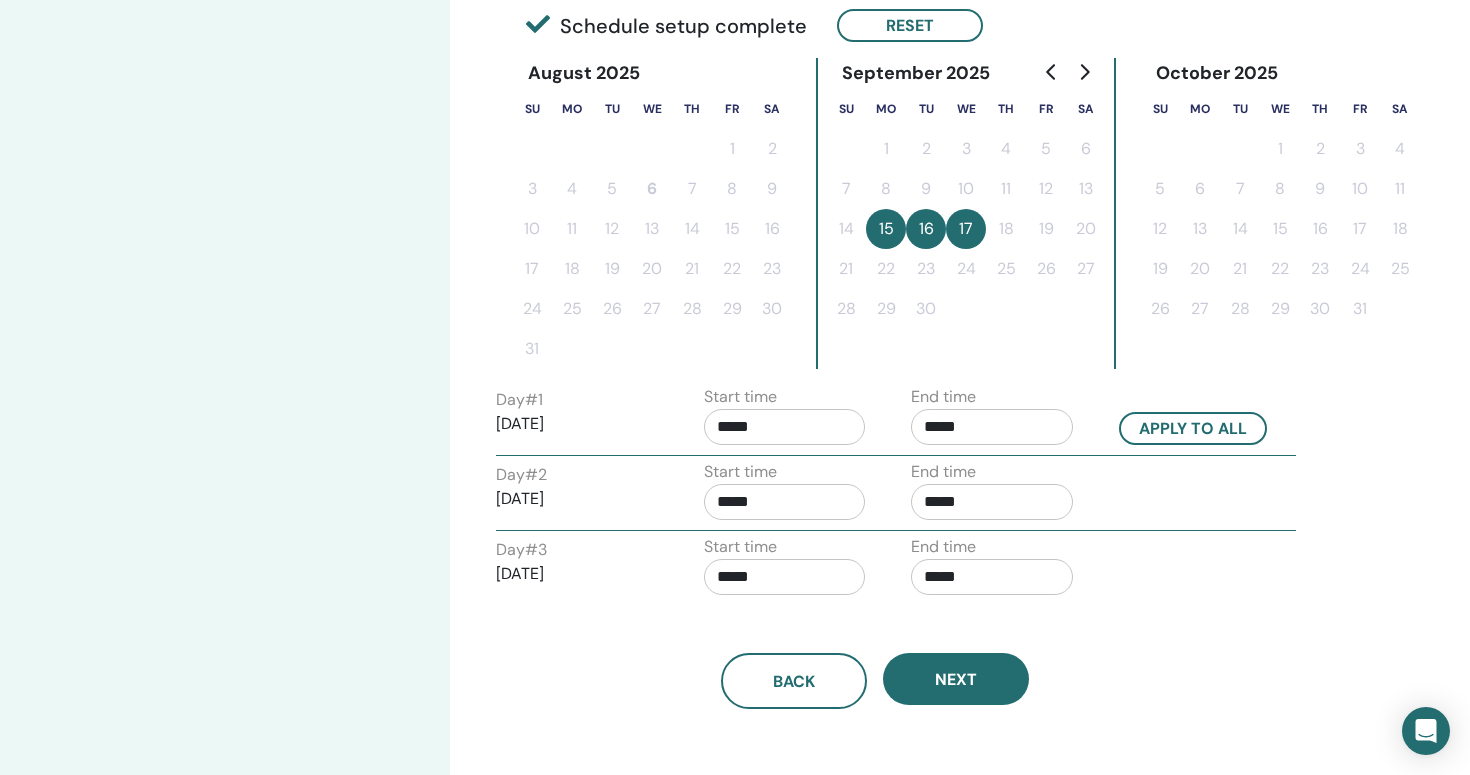 scroll, scrollTop: 520, scrollLeft: 0, axis: vertical 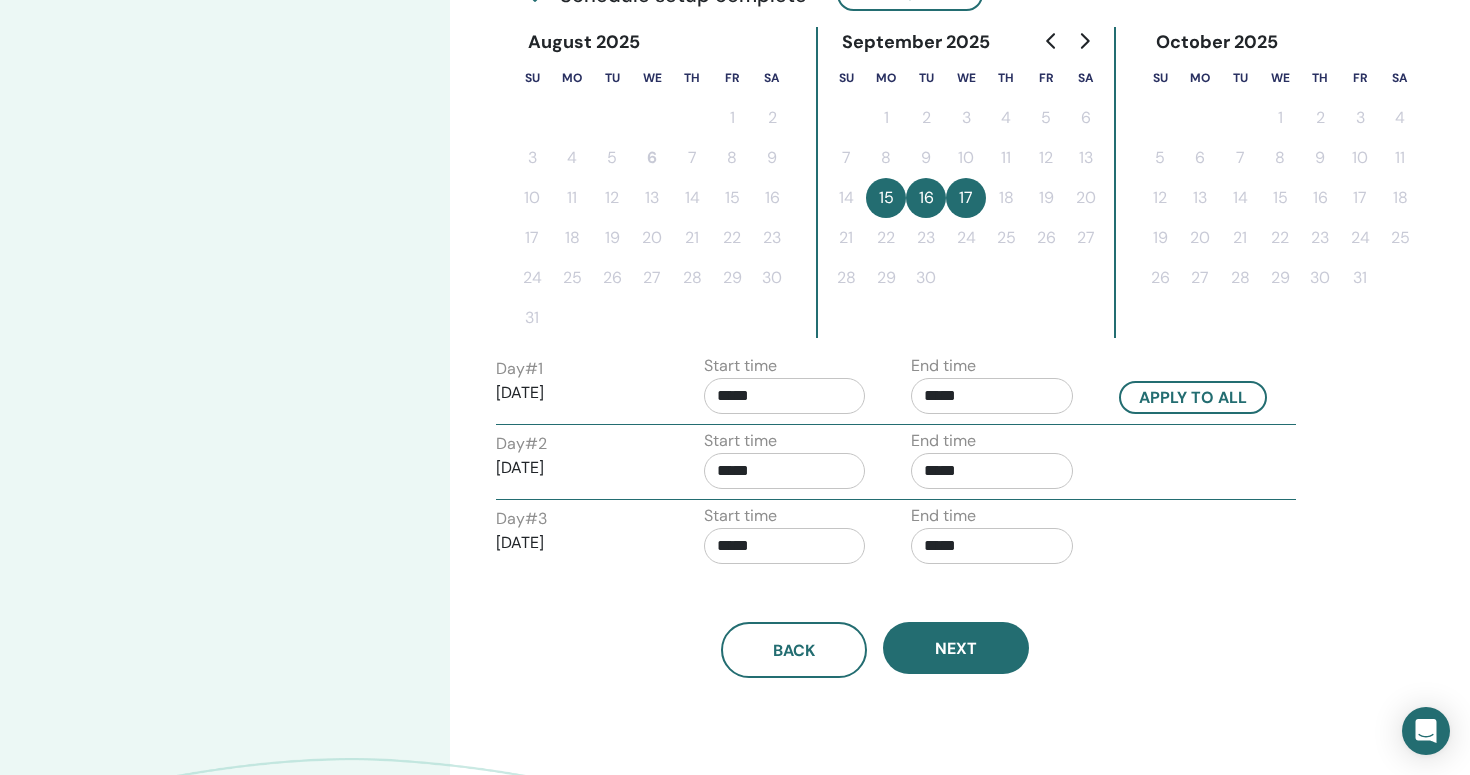 click on "*****" at bounding box center [785, 396] 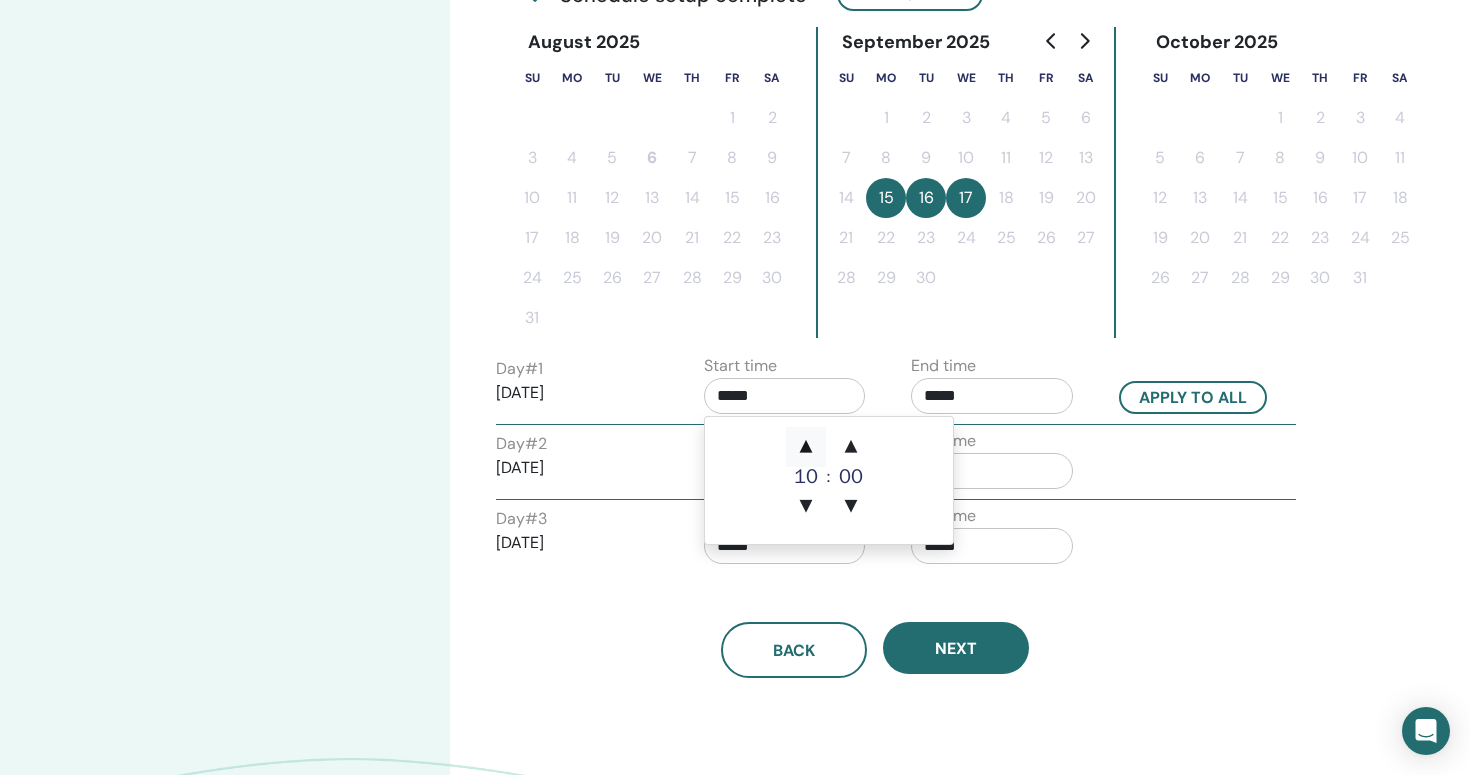 click on "▲" at bounding box center [806, 447] 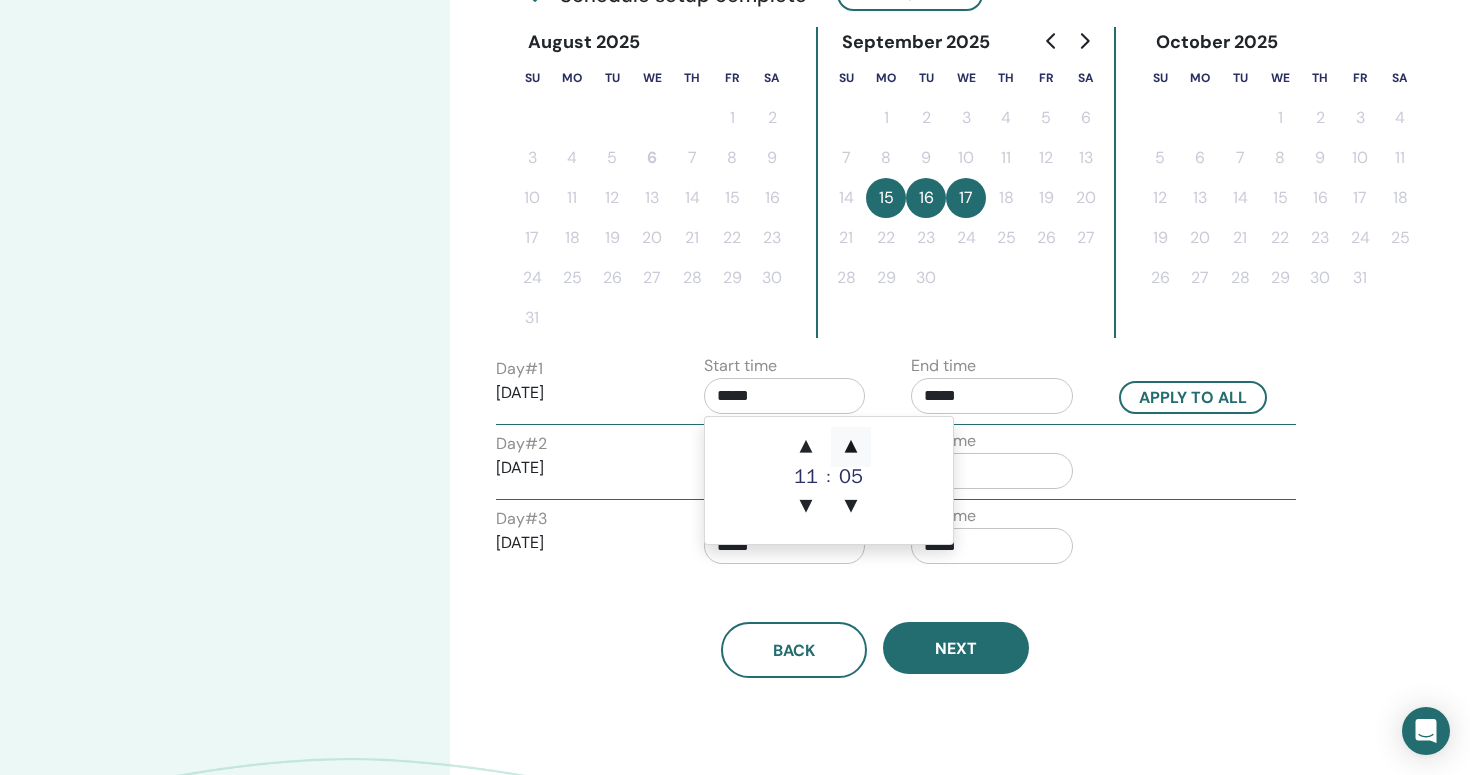 click on "▲" at bounding box center [851, 447] 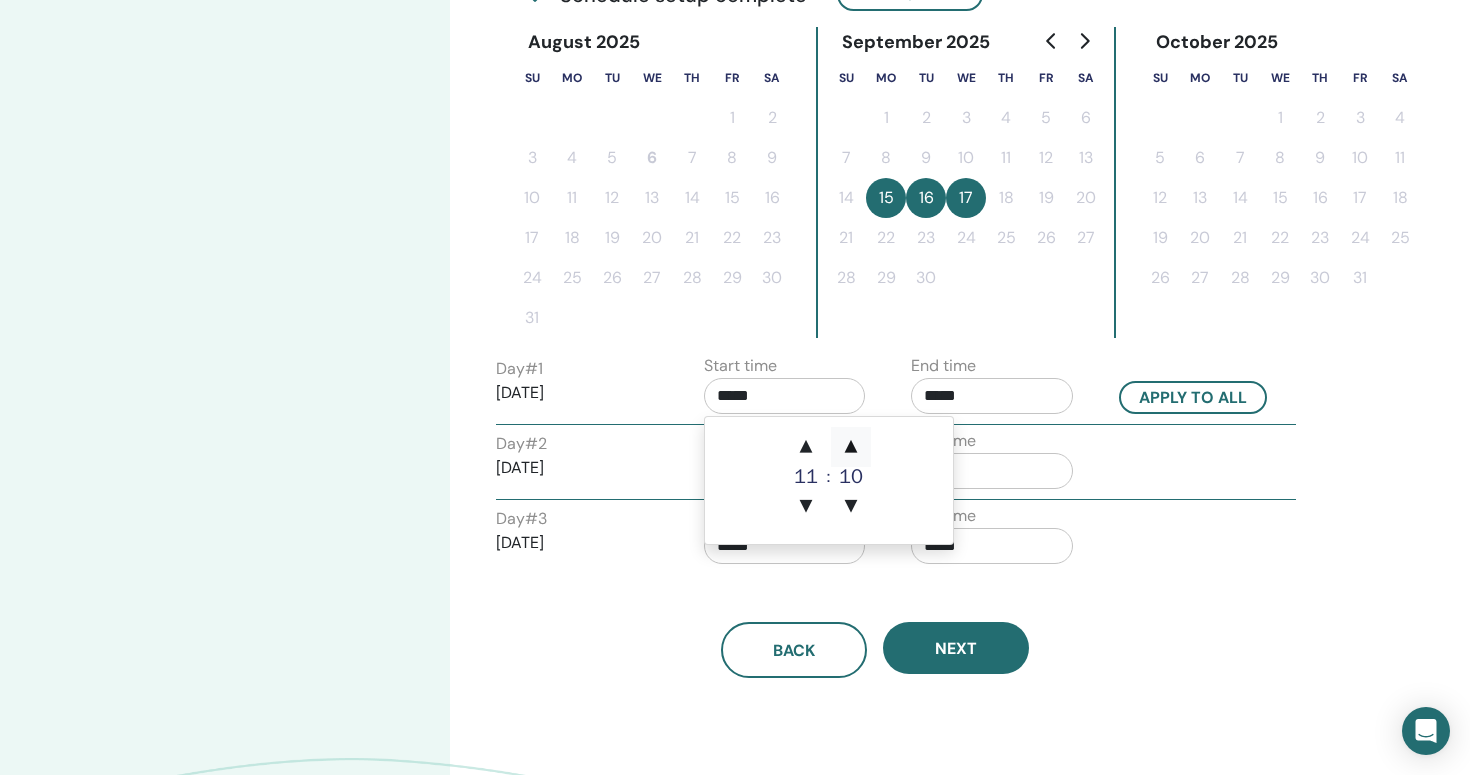 click on "▲" at bounding box center (851, 447) 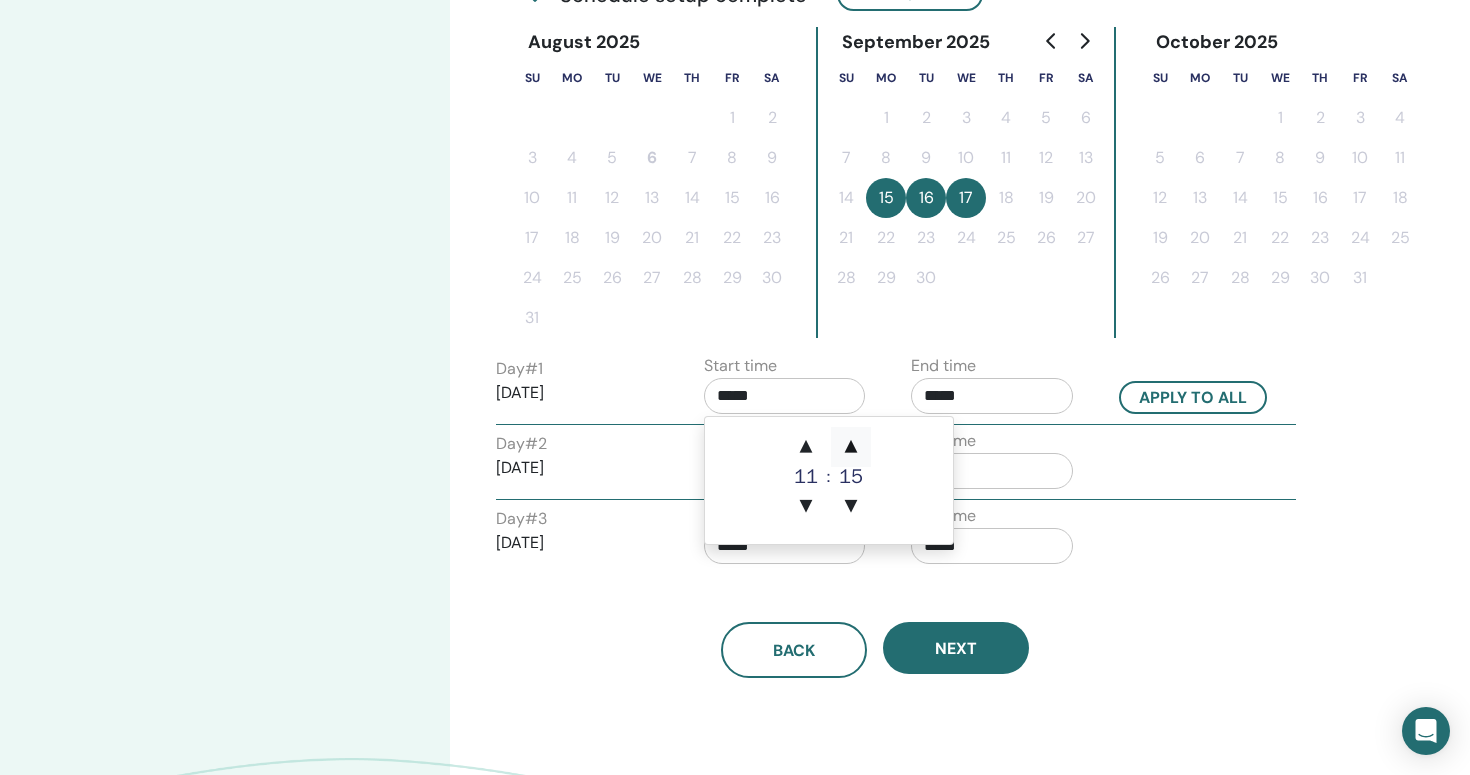 click on "▲" at bounding box center [851, 447] 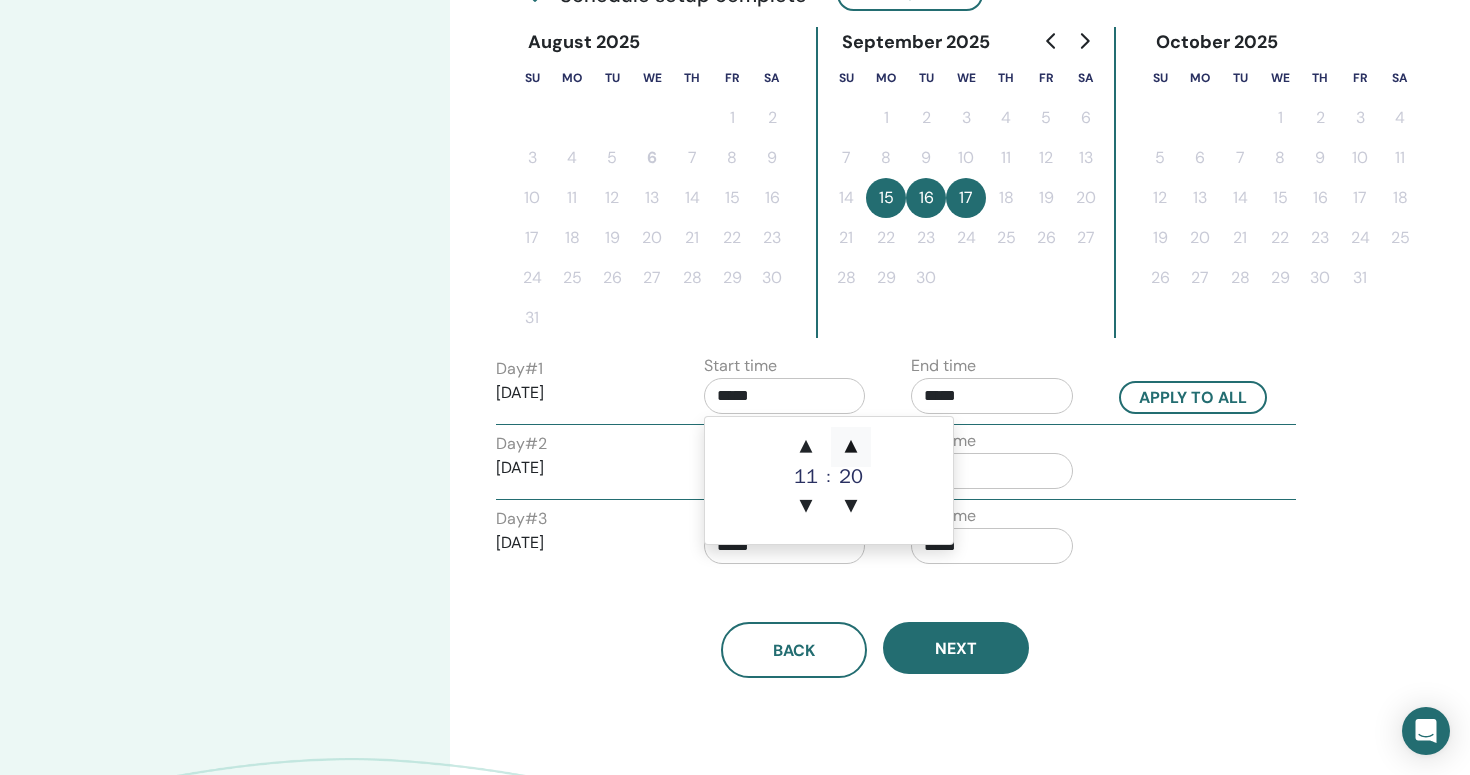 click on "▲" at bounding box center [851, 447] 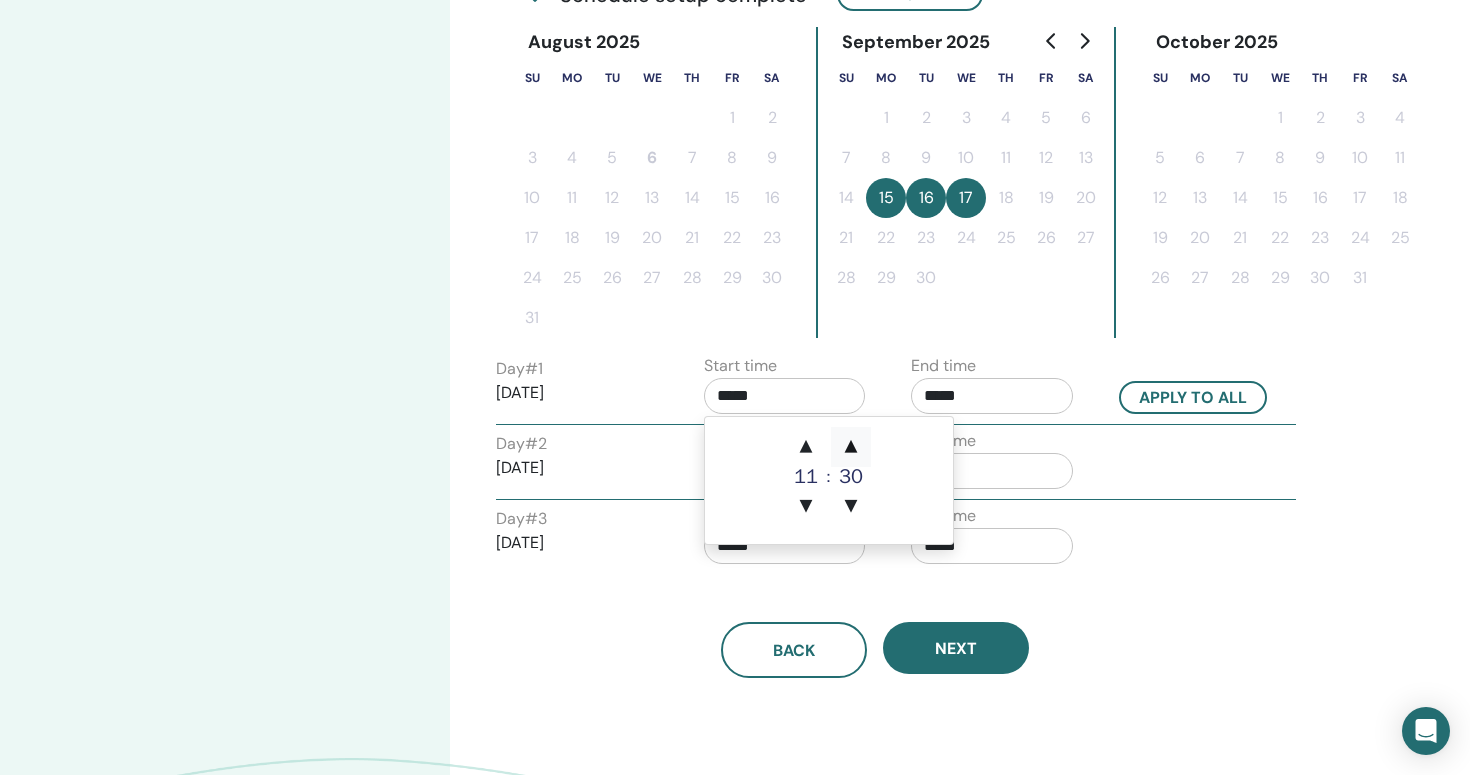 click on "▲" at bounding box center [851, 447] 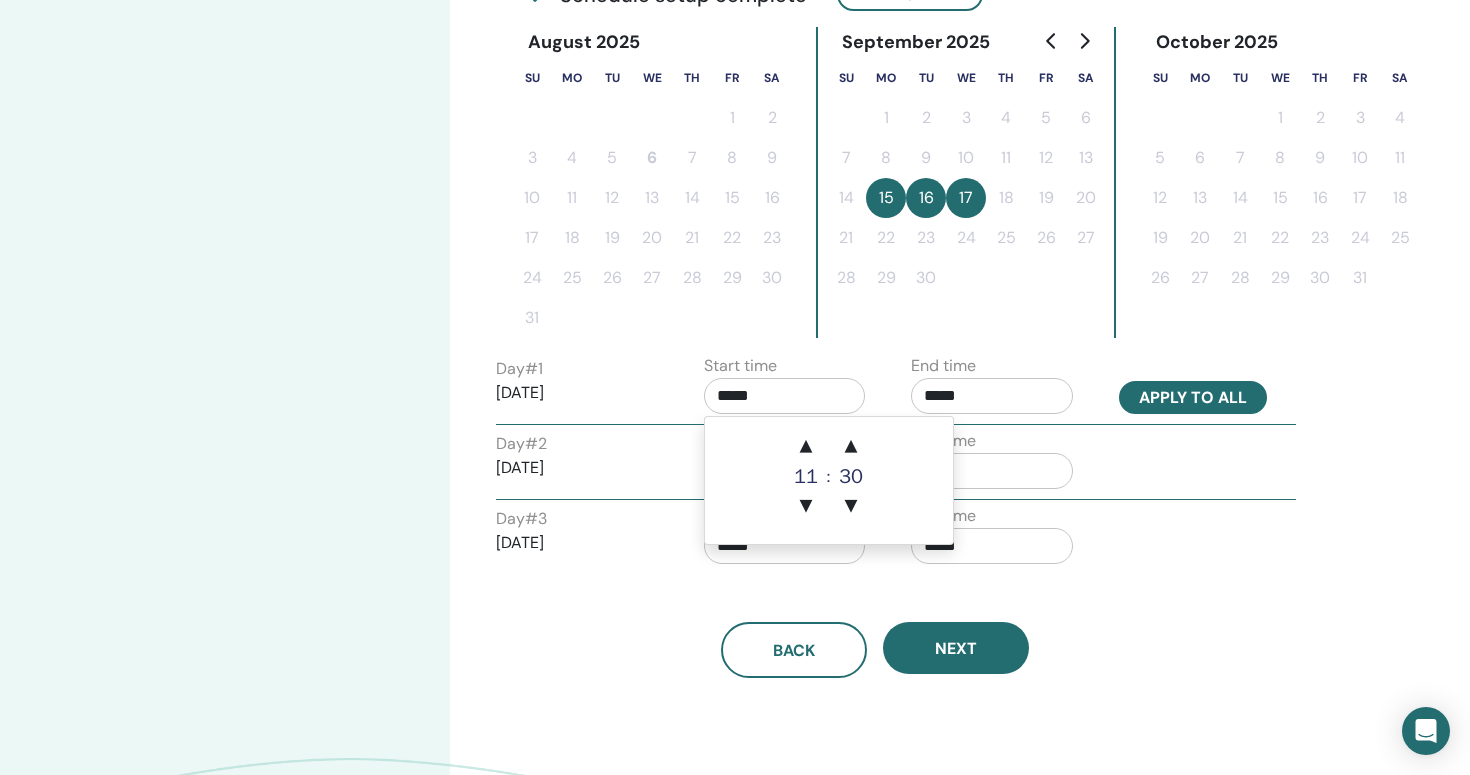 click on "Apply to all" at bounding box center [1193, 397] 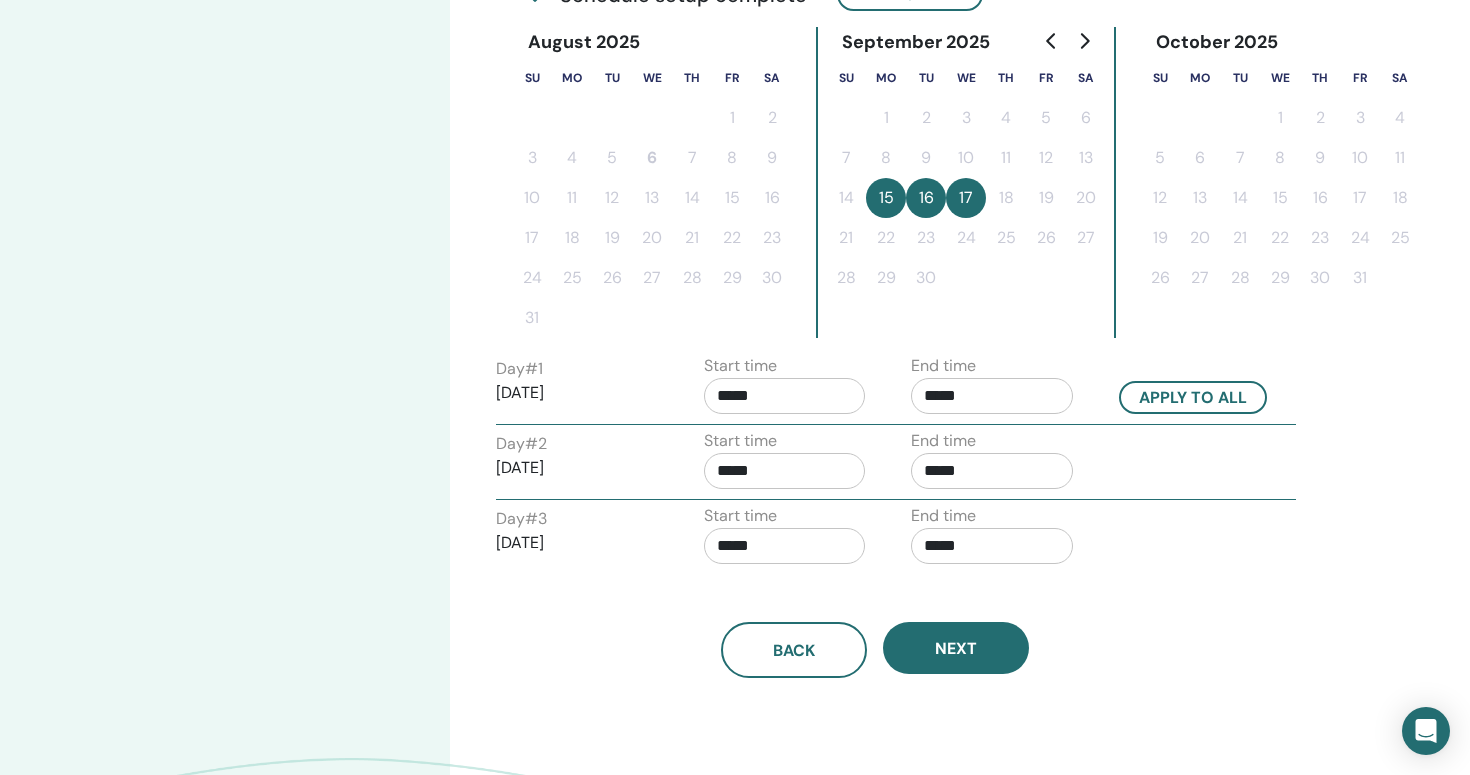 click on "*****" at bounding box center (785, 471) 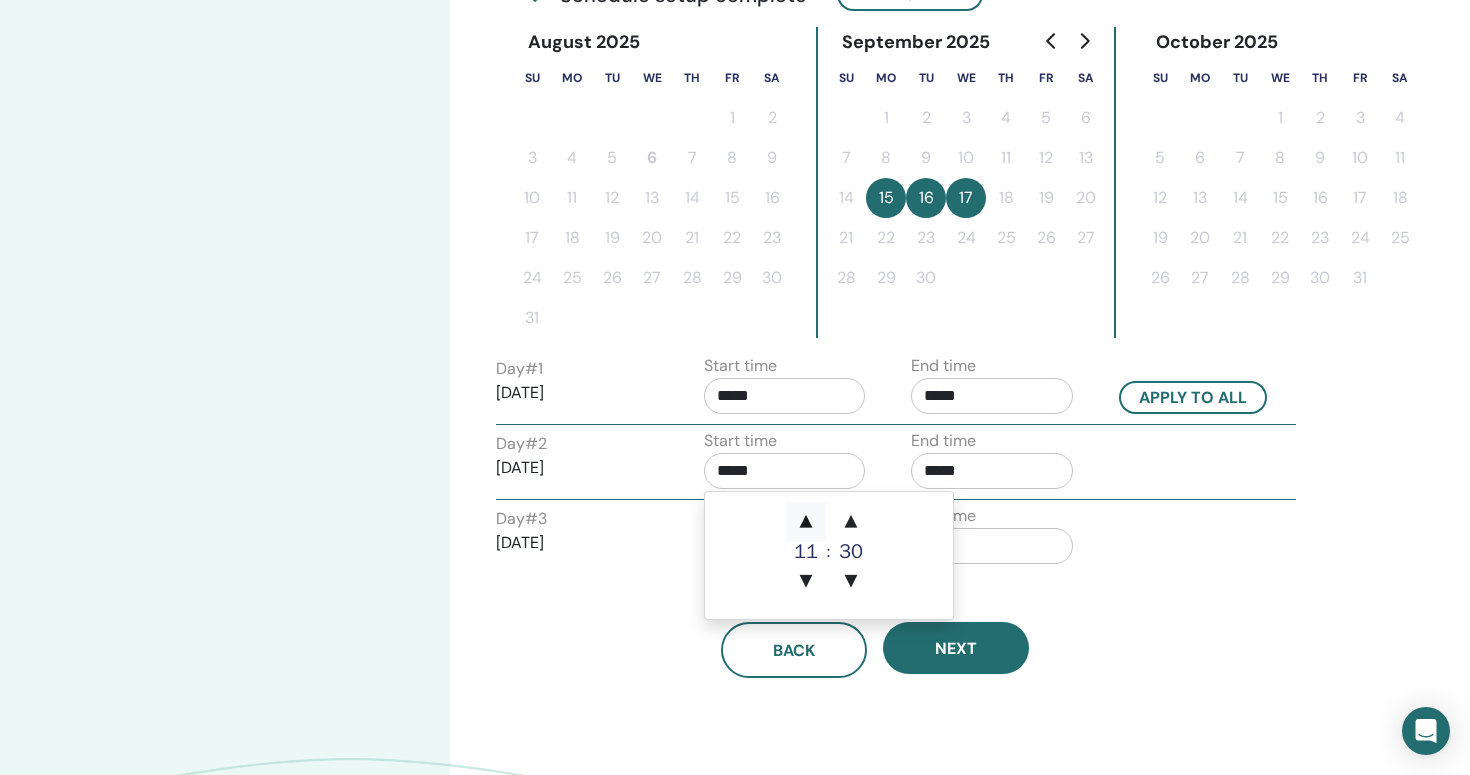 click on "▲" at bounding box center (806, 522) 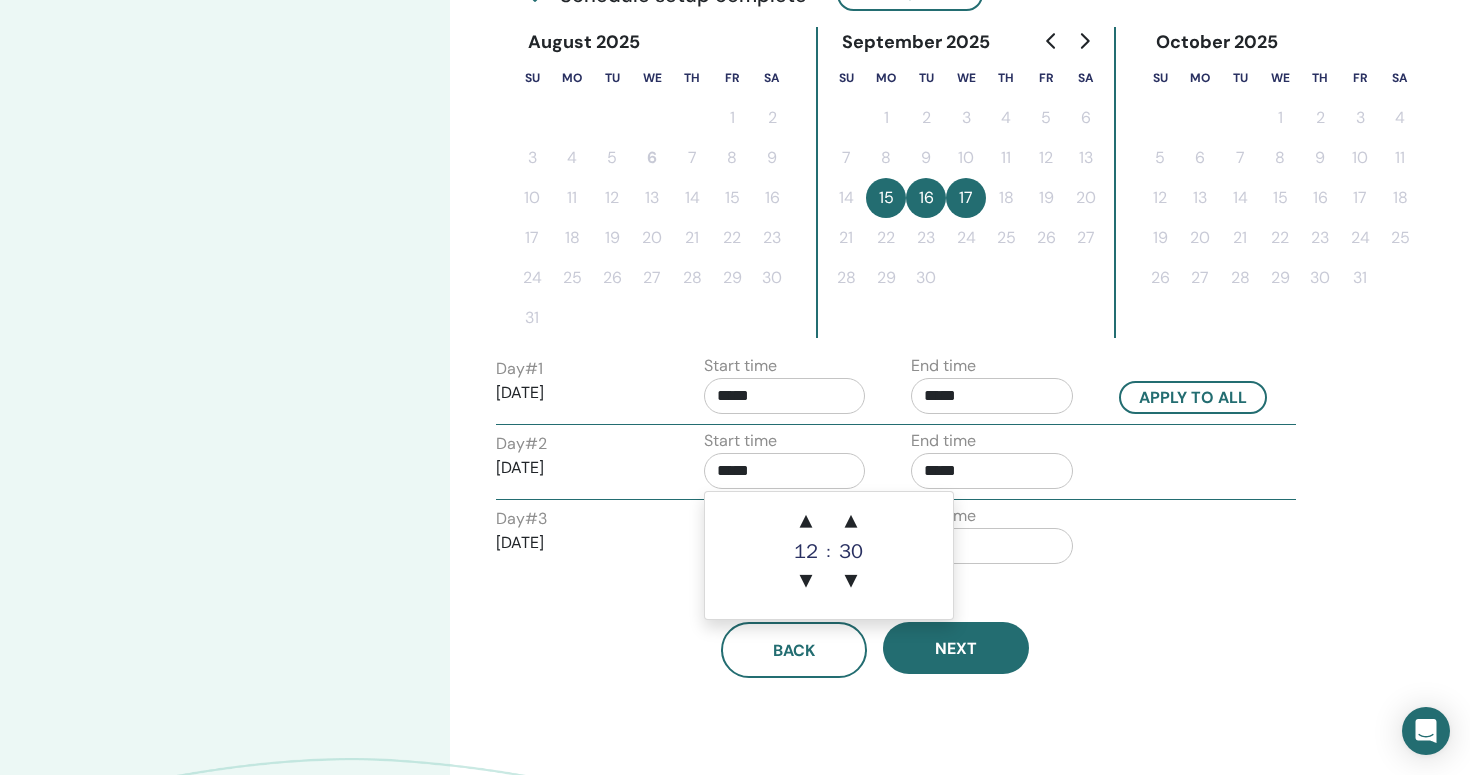 click on "*****" at bounding box center [992, 471] 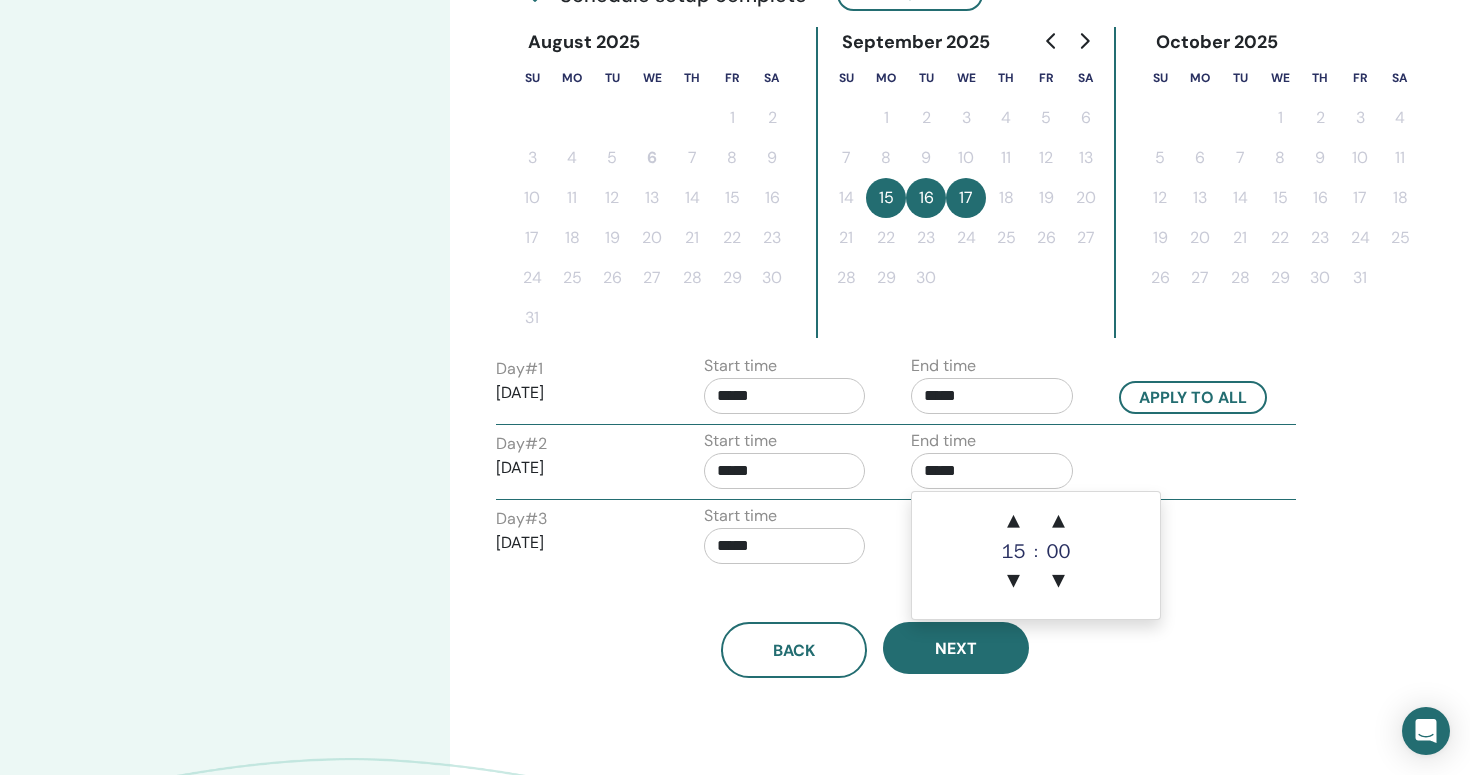 click on "*****" at bounding box center [992, 396] 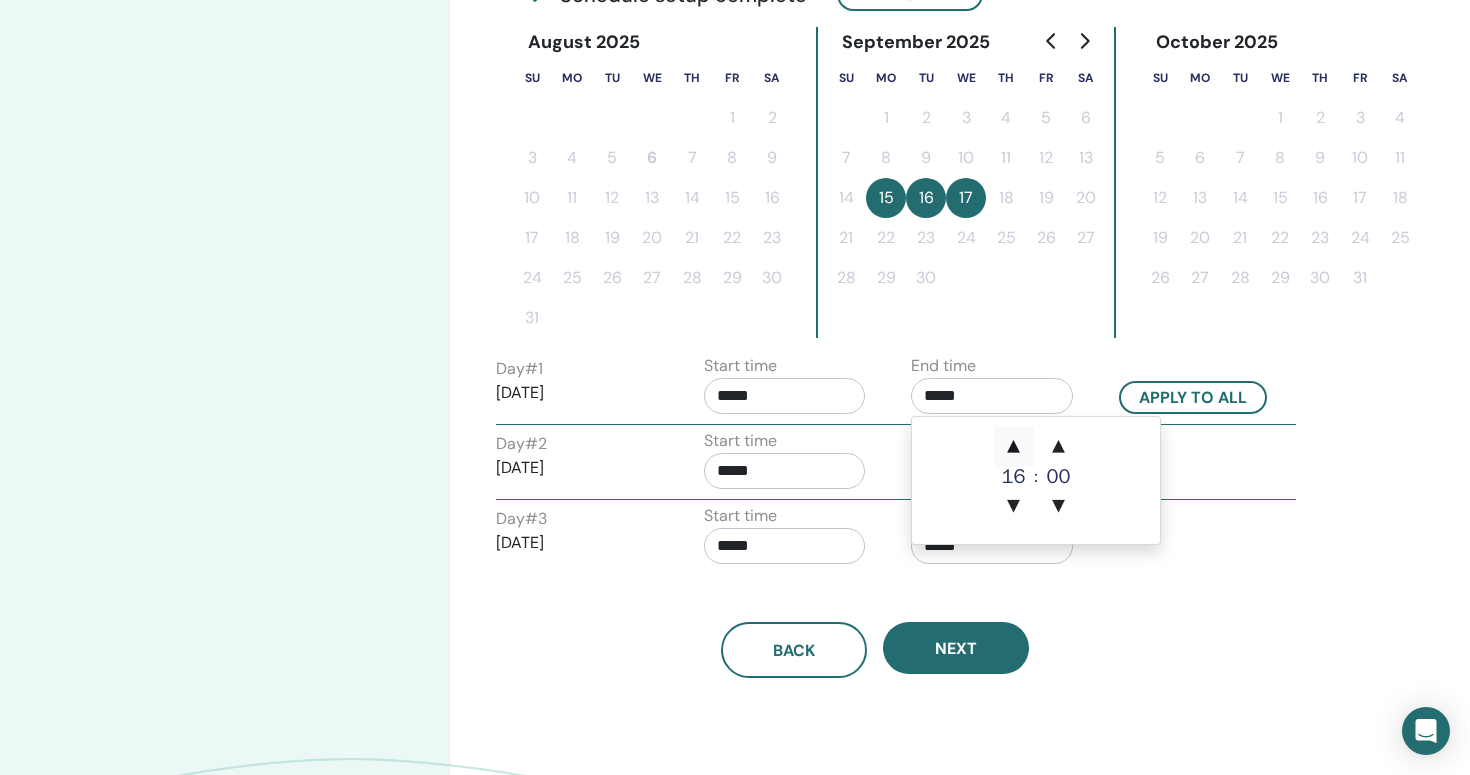 click on "▲" at bounding box center [1014, 447] 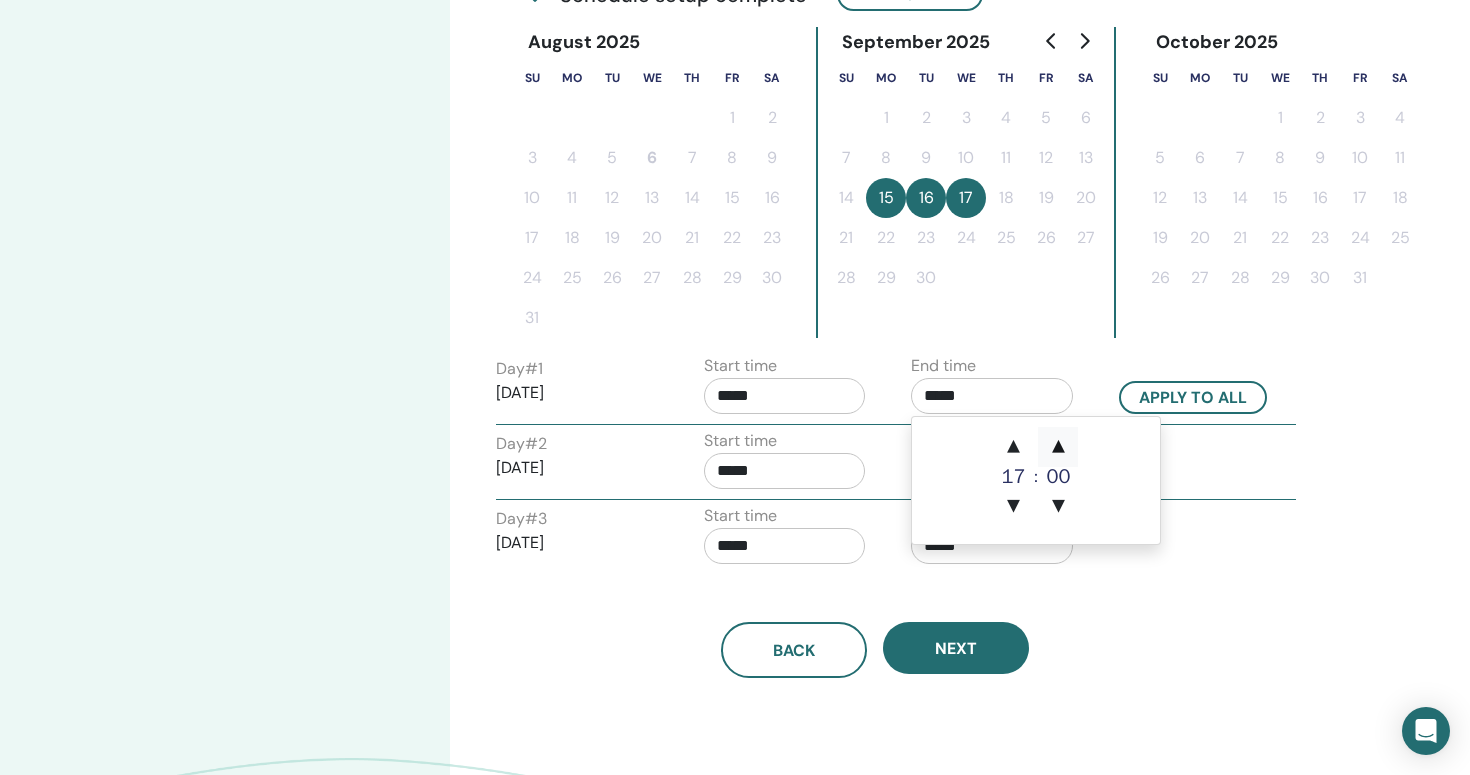 click on "▲" at bounding box center [1058, 447] 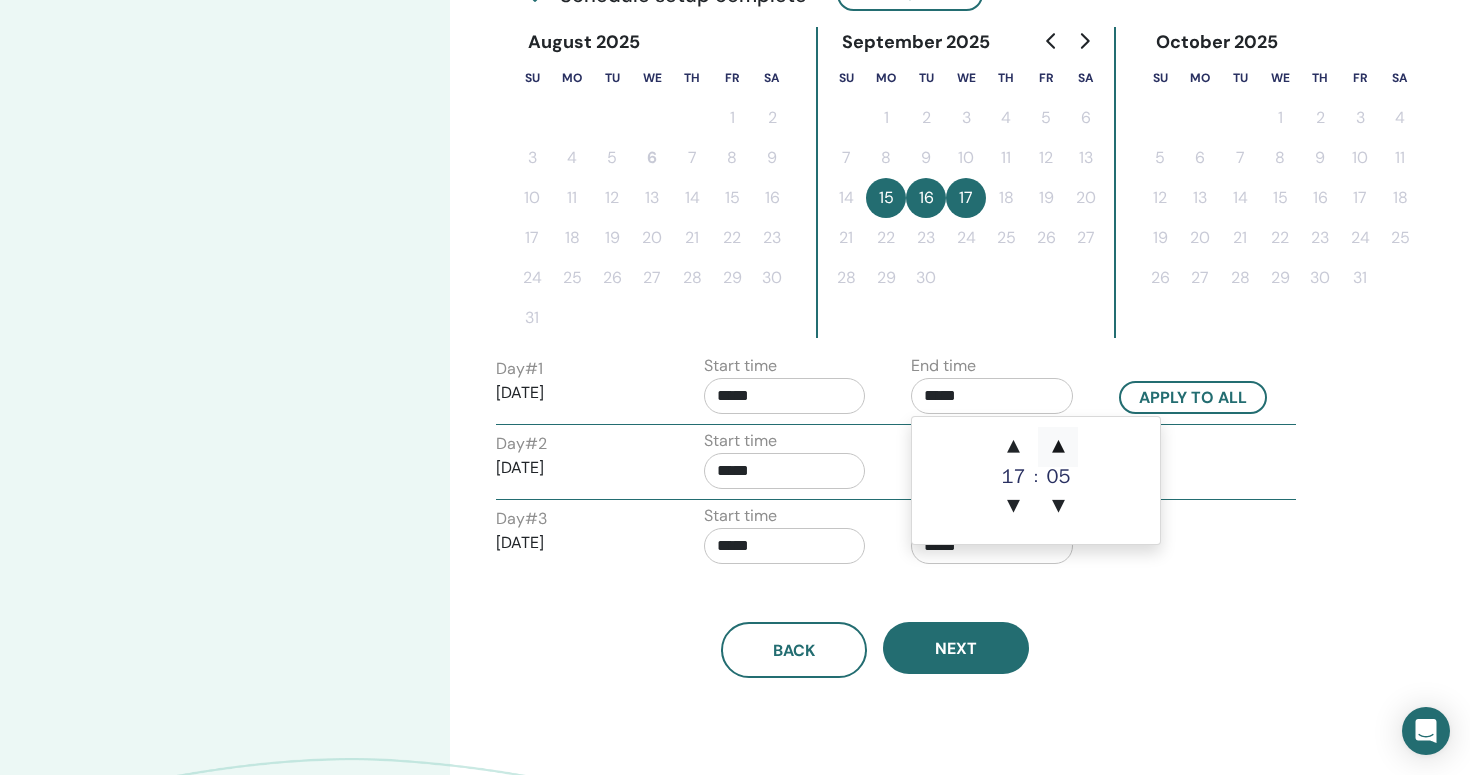 click on "▲" at bounding box center (1058, 447) 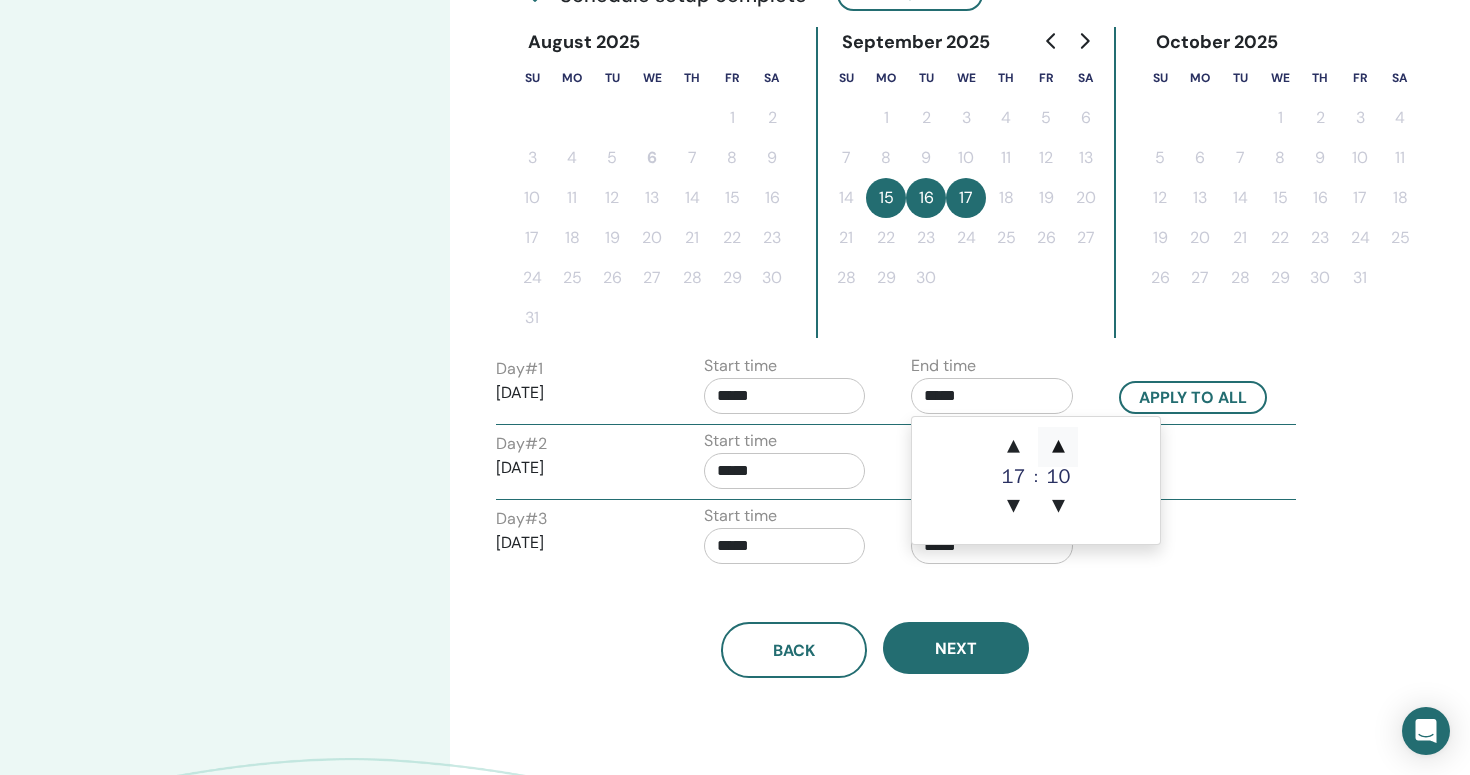 click on "▲" at bounding box center [1058, 447] 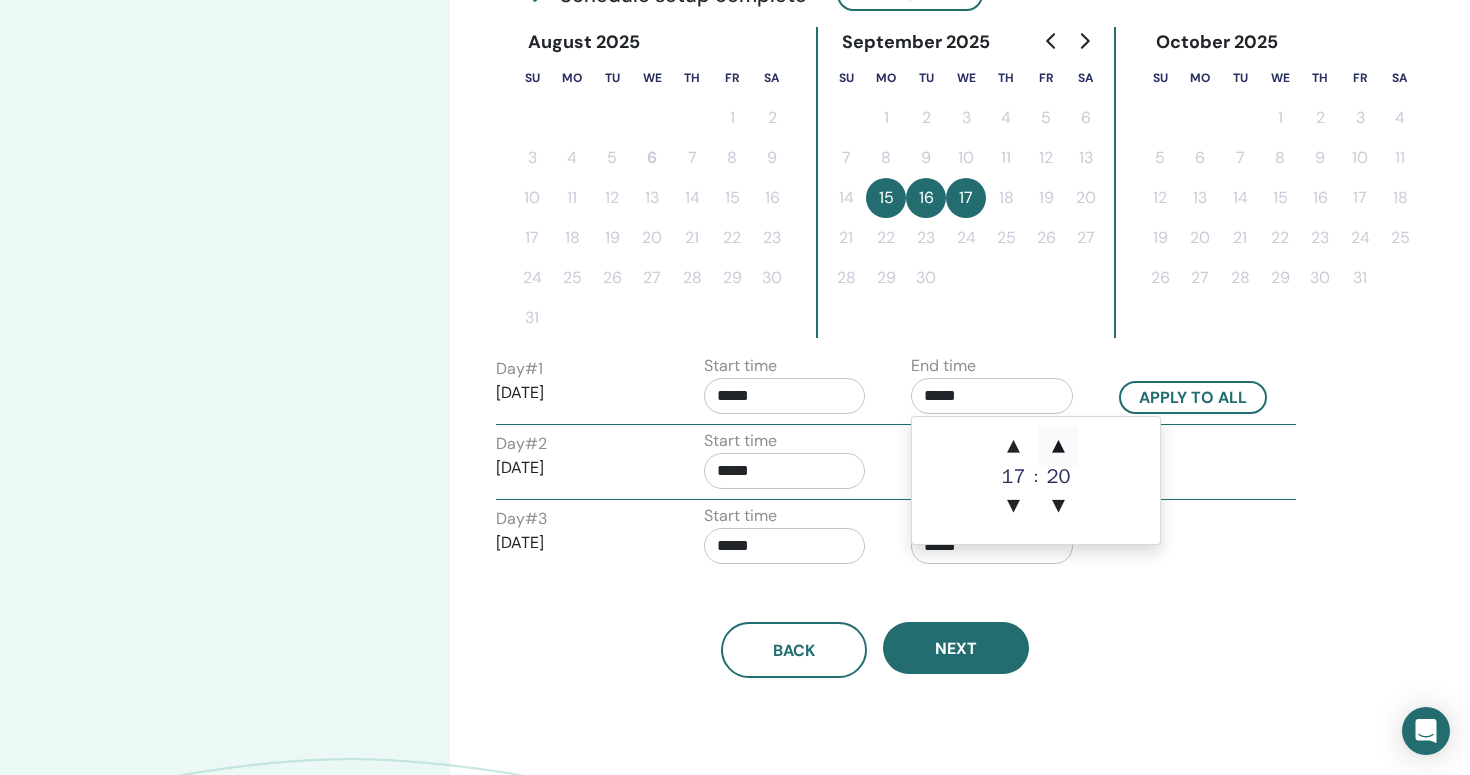 click on "▲" at bounding box center [1058, 447] 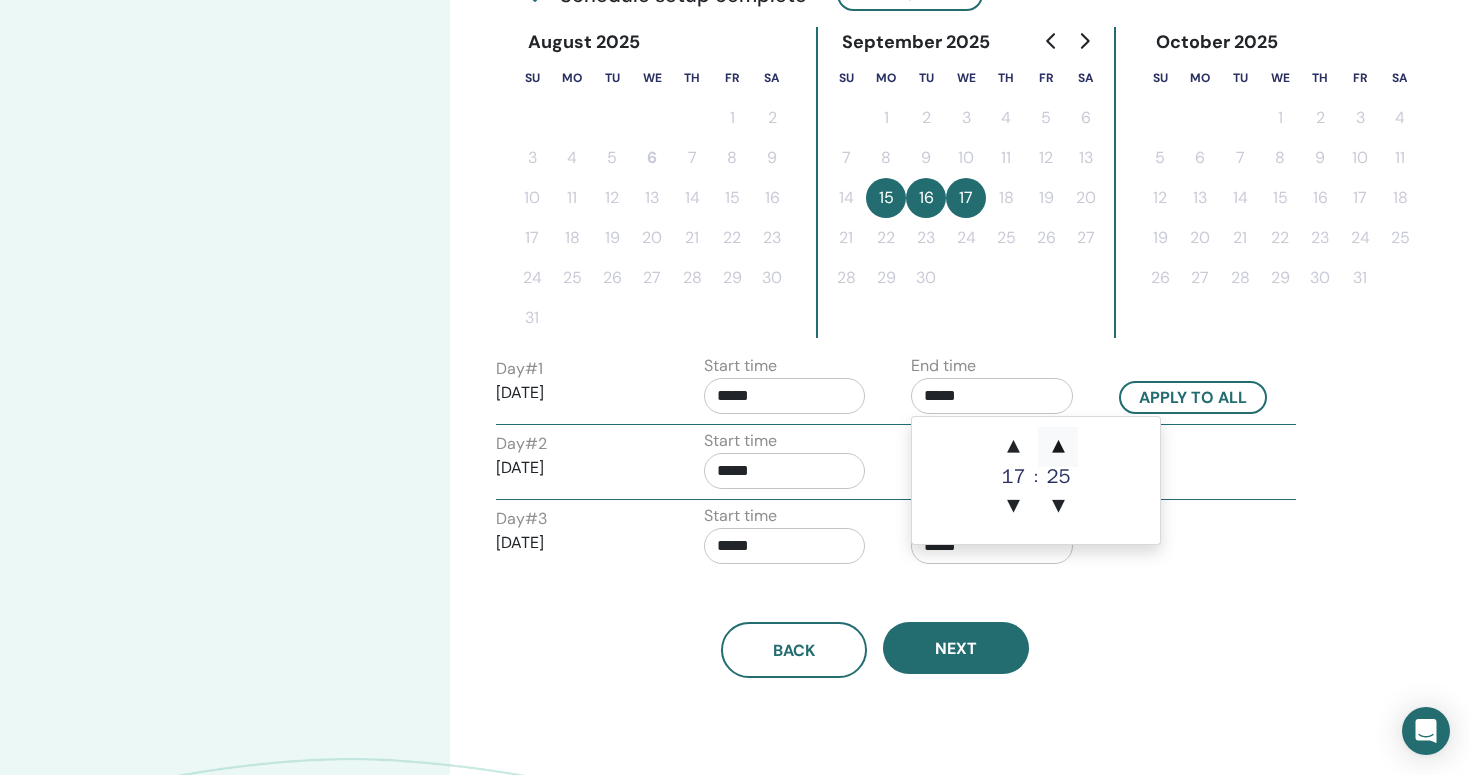 click on "▲" at bounding box center [1058, 447] 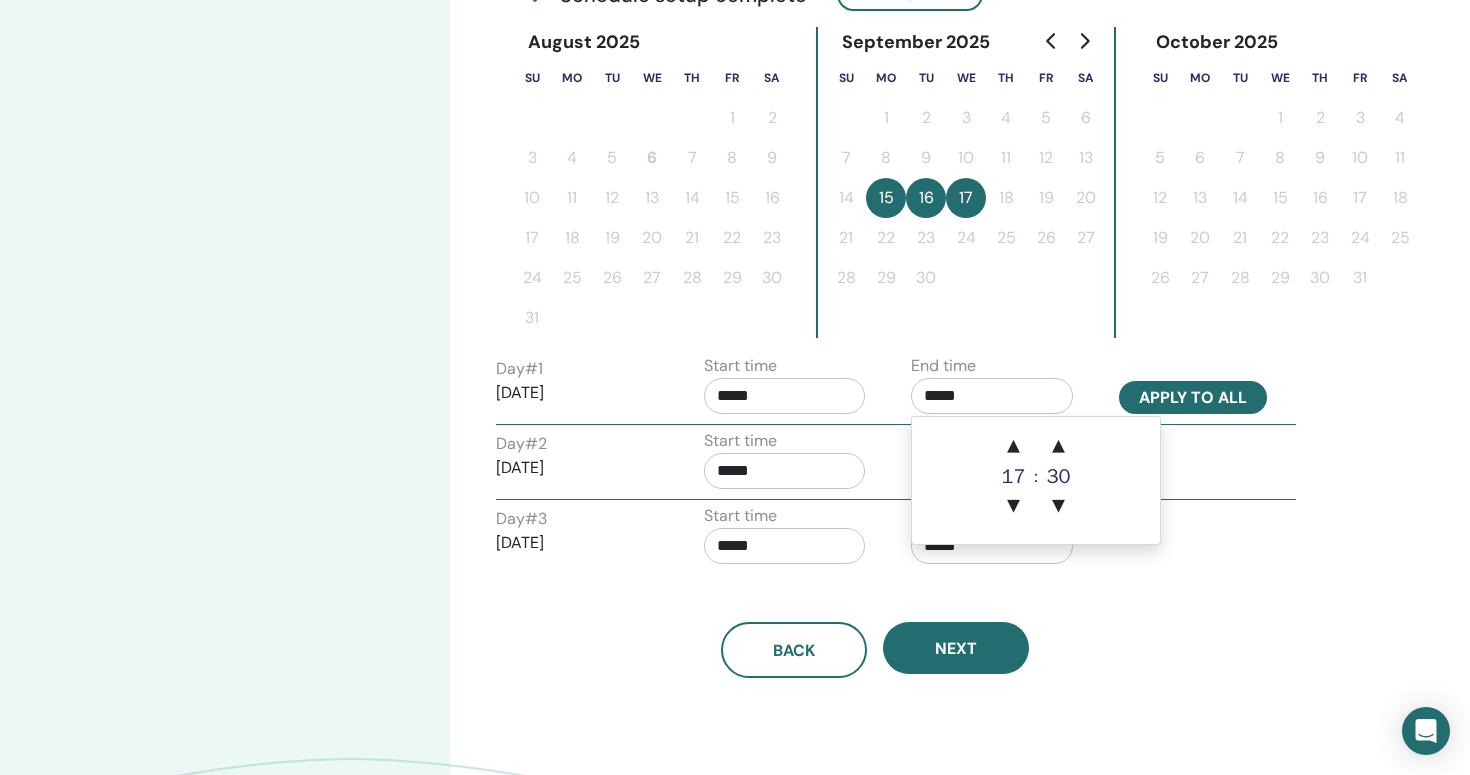 click on "Apply to all" at bounding box center [1193, 397] 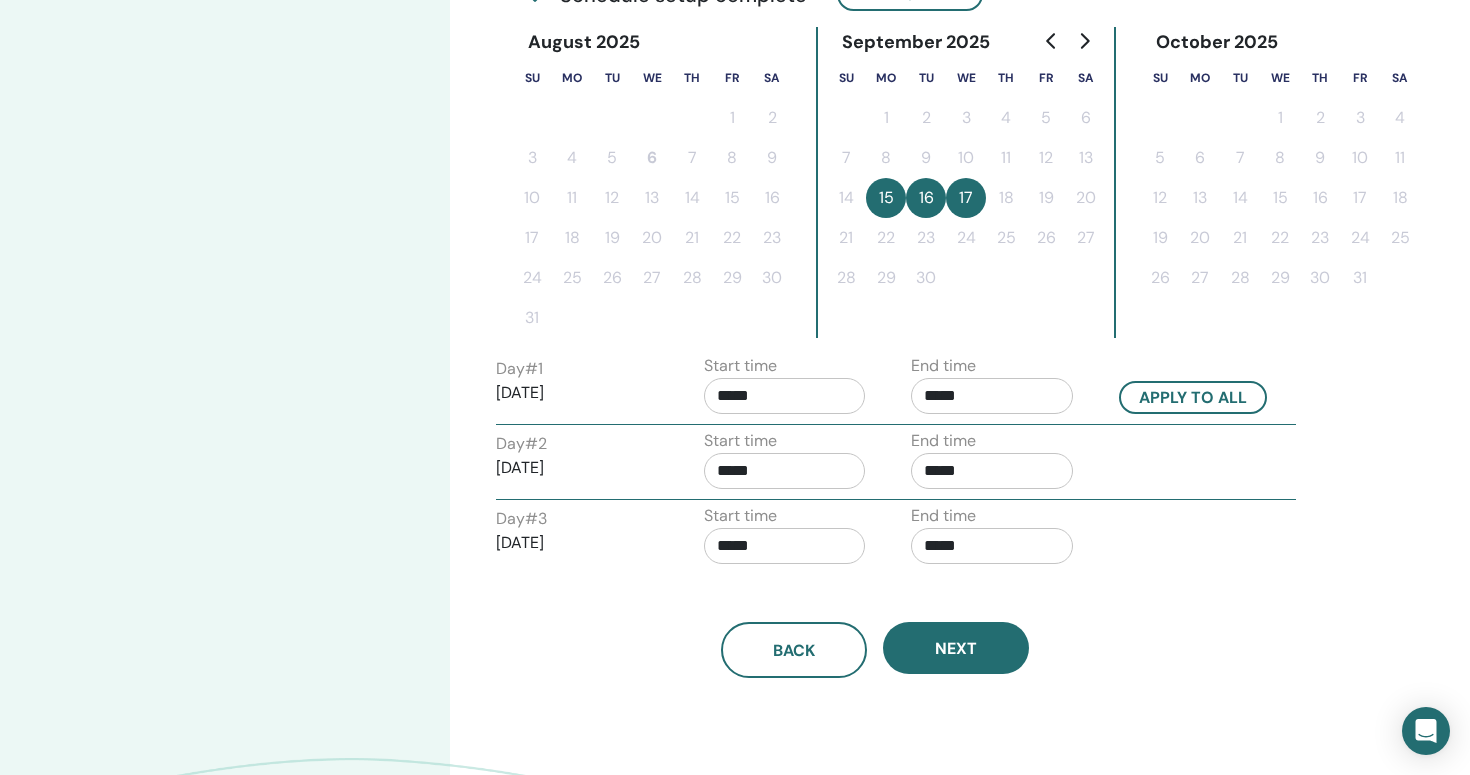 click on "*****" at bounding box center [785, 471] 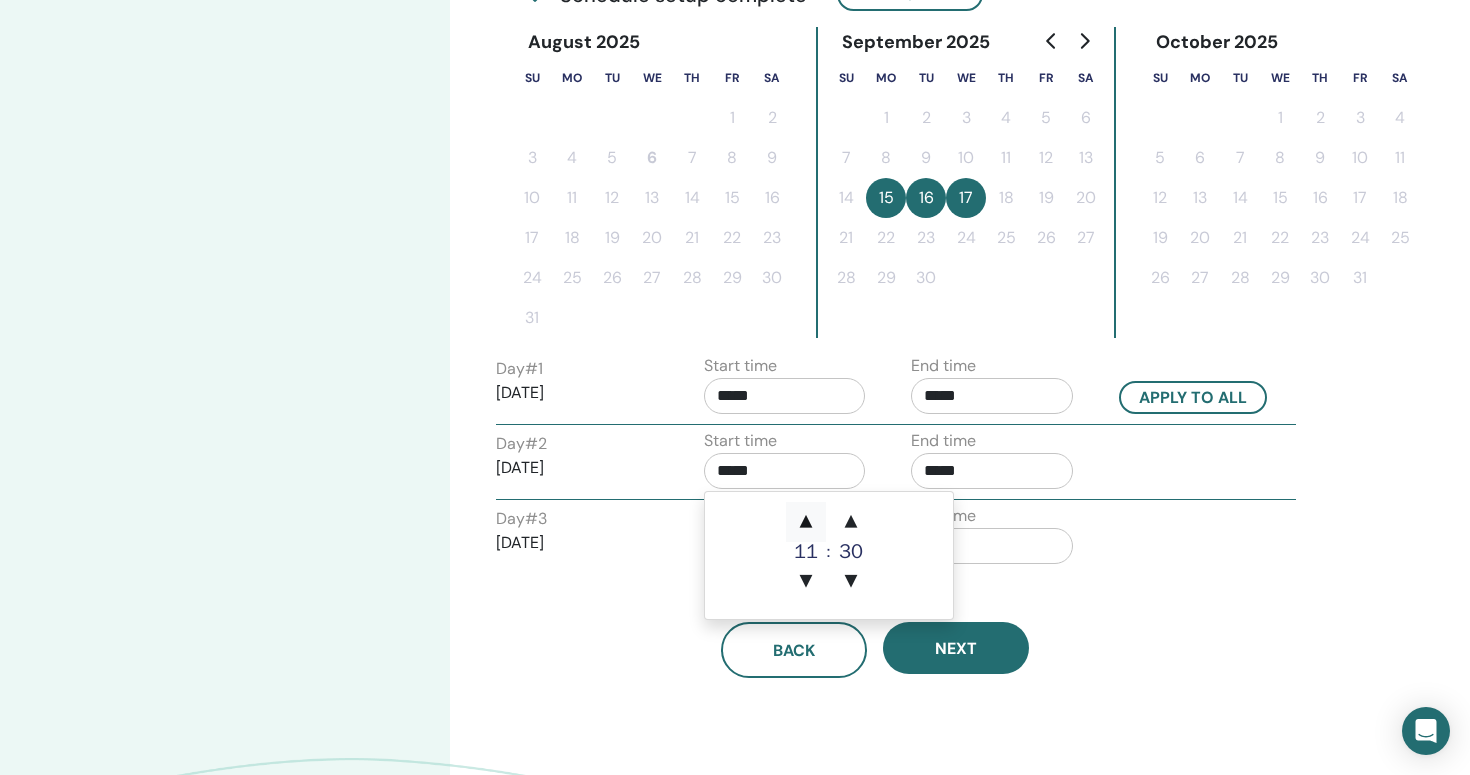click on "▲" at bounding box center [806, 522] 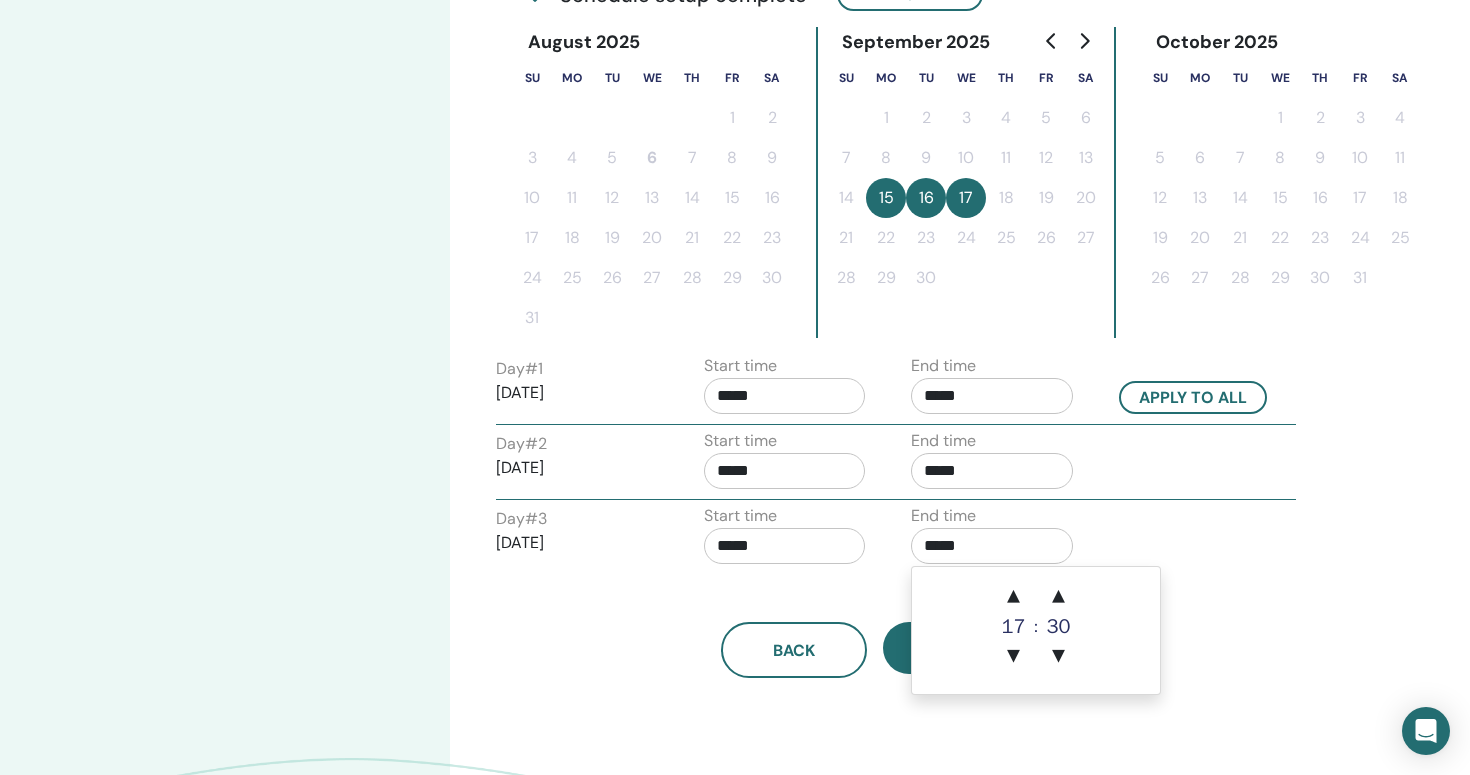 click on "*****" at bounding box center [992, 546] 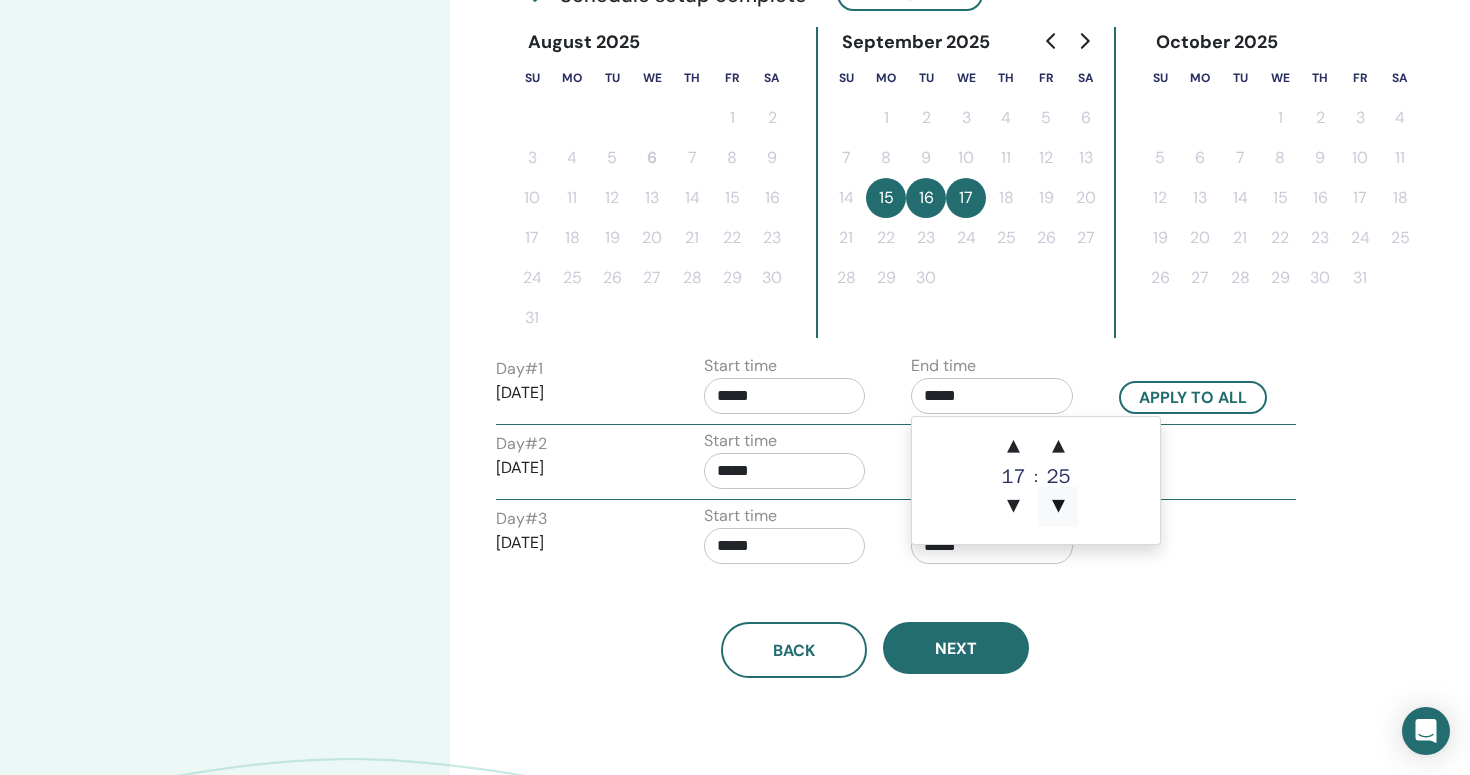 click on "▼" at bounding box center [1058, 507] 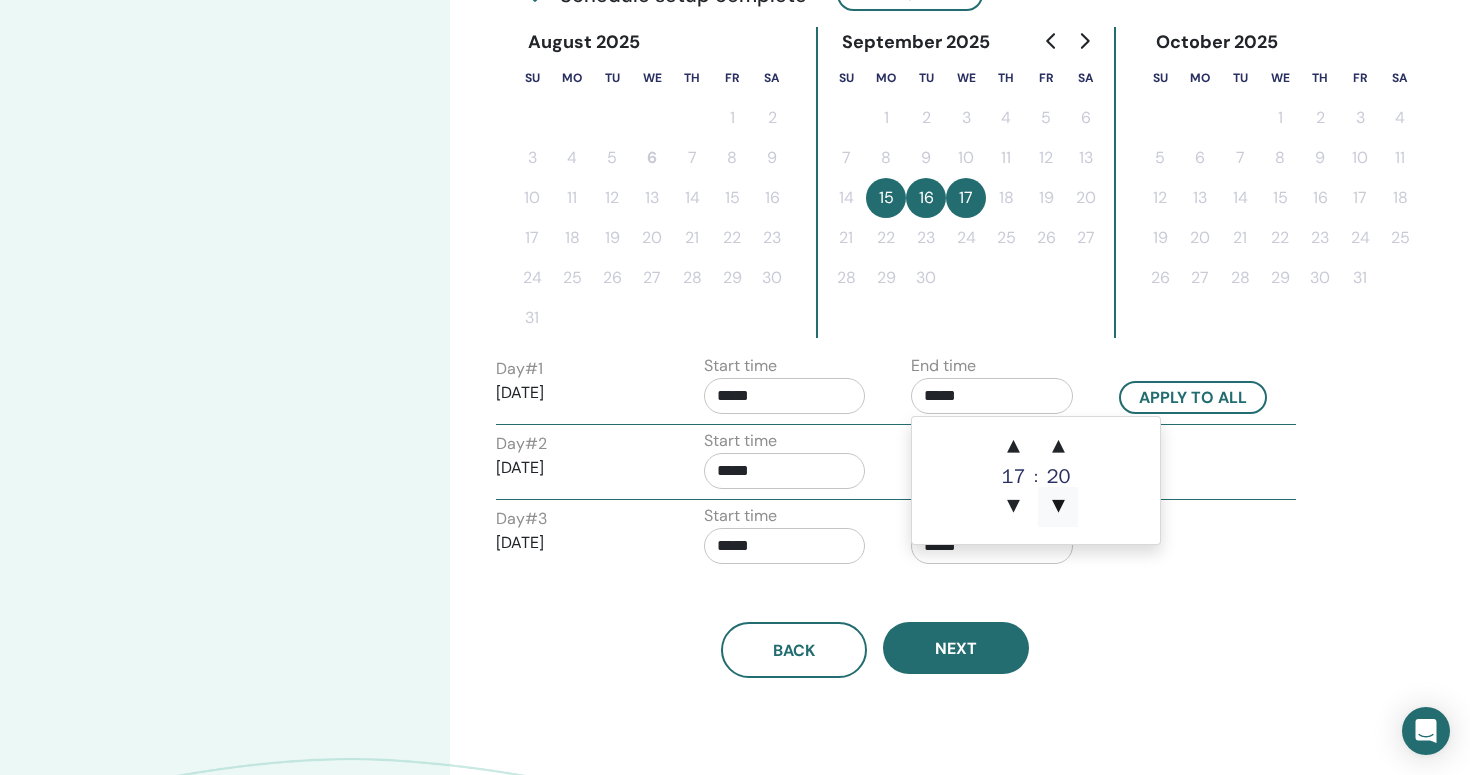 click on "▼" at bounding box center [1058, 507] 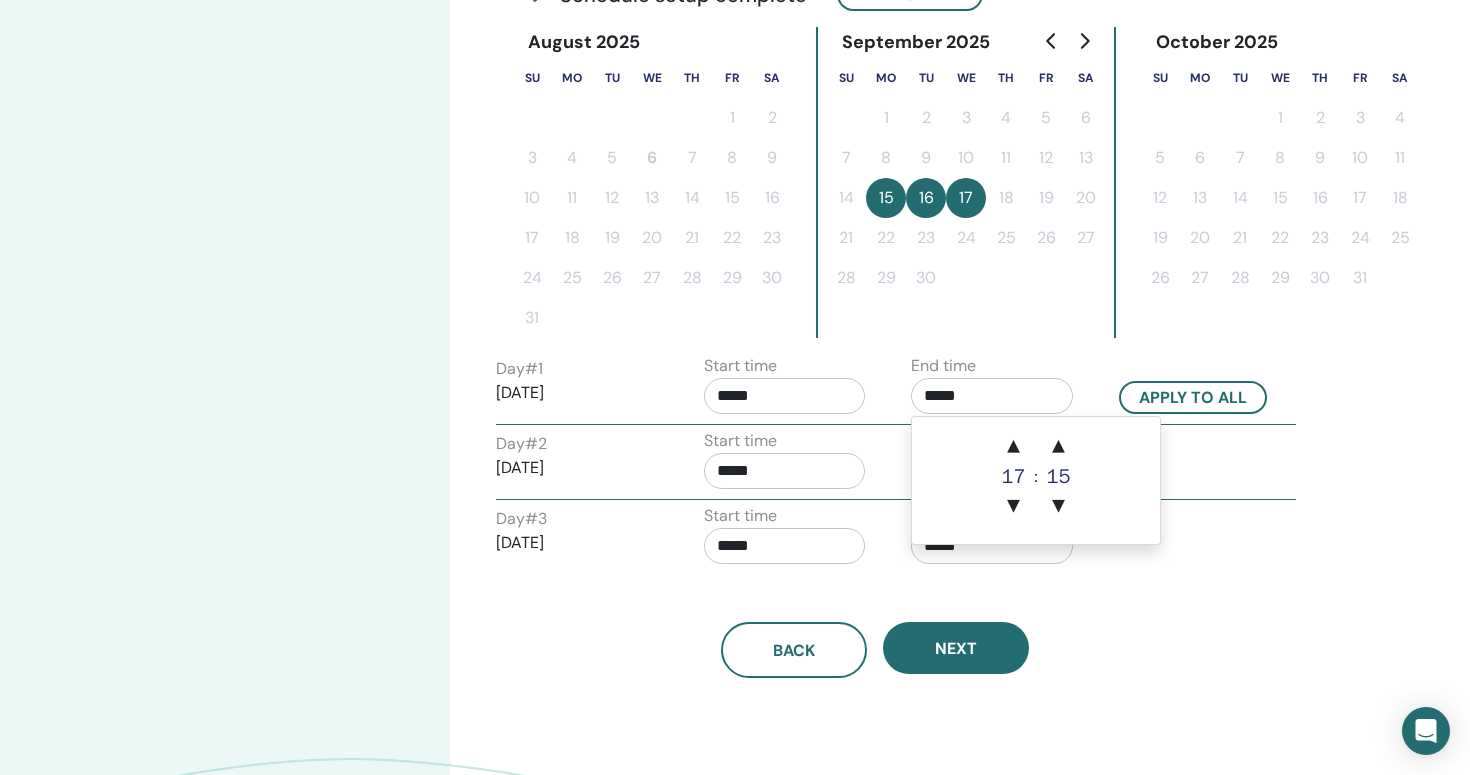 click on "▲ 17 ▼ : ▲ 15 ▼" at bounding box center (1036, 480) 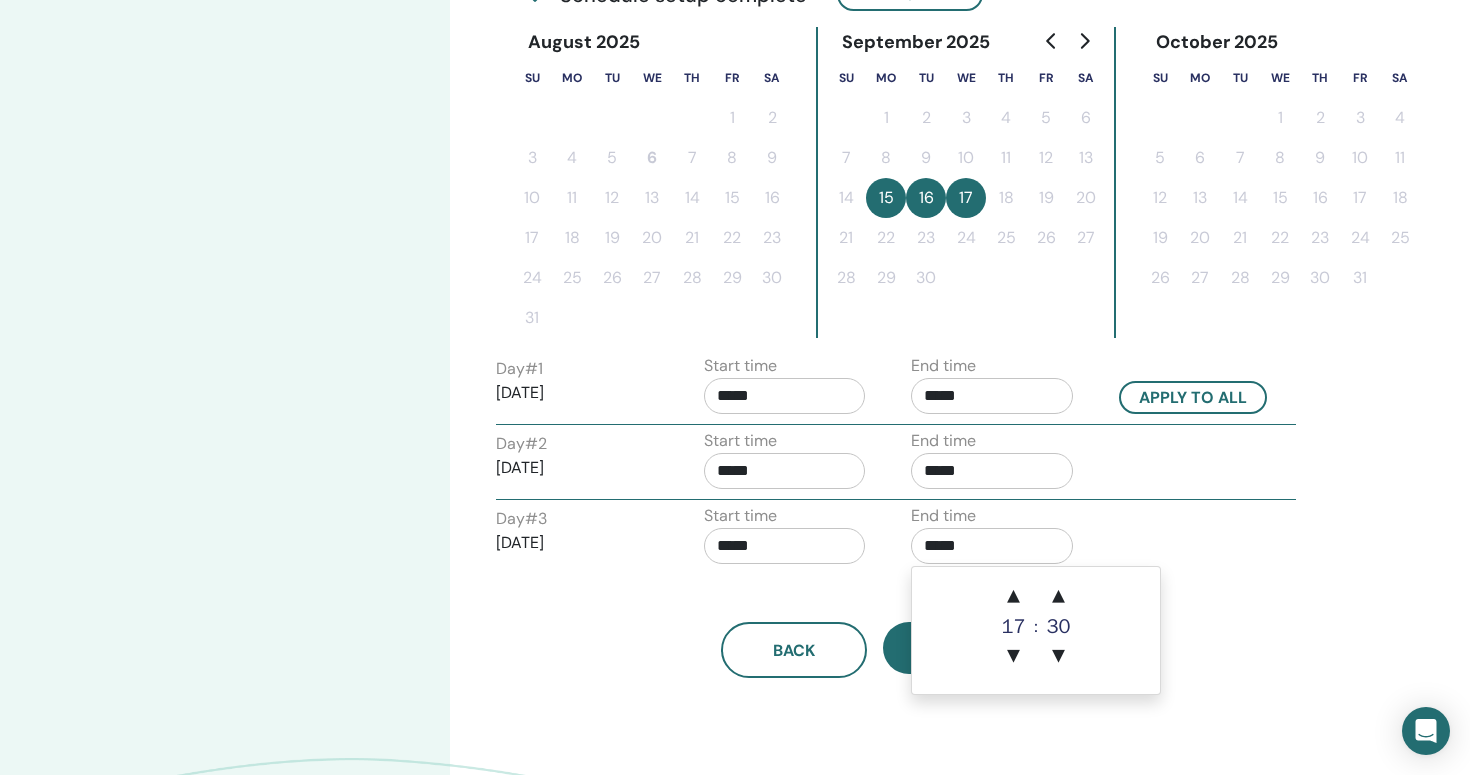click on "*****" at bounding box center [992, 546] 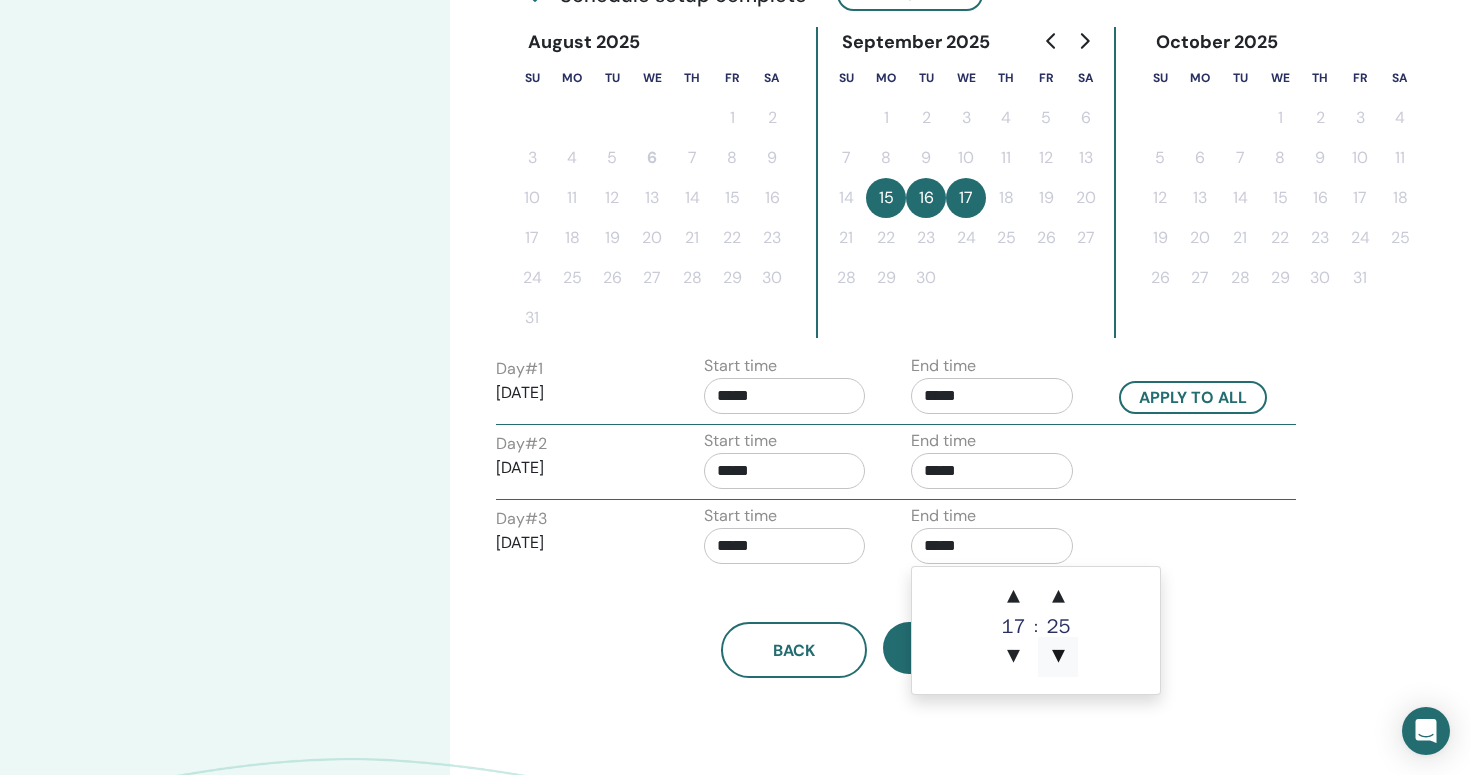 click on "▼" at bounding box center [1058, 657] 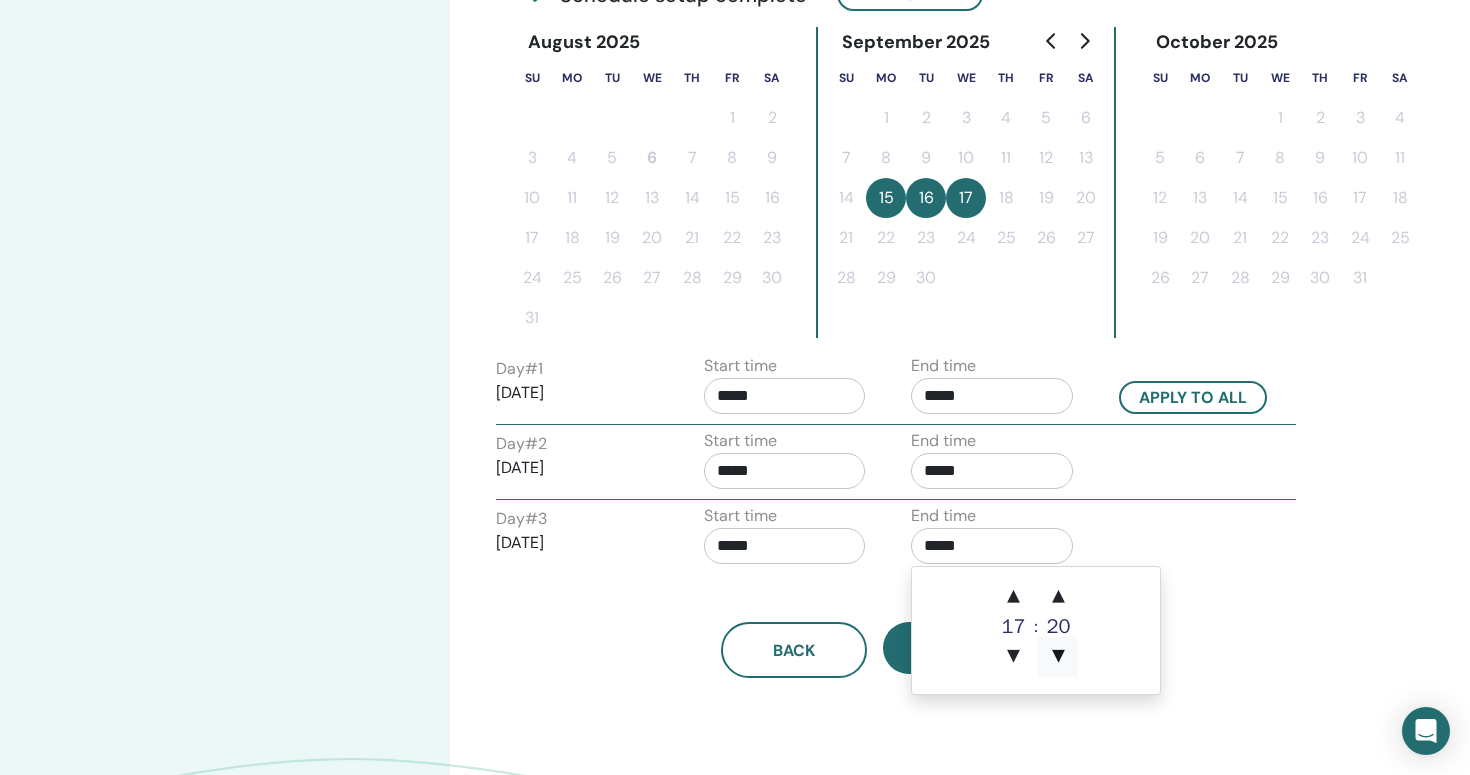 click on "▼" at bounding box center [1058, 657] 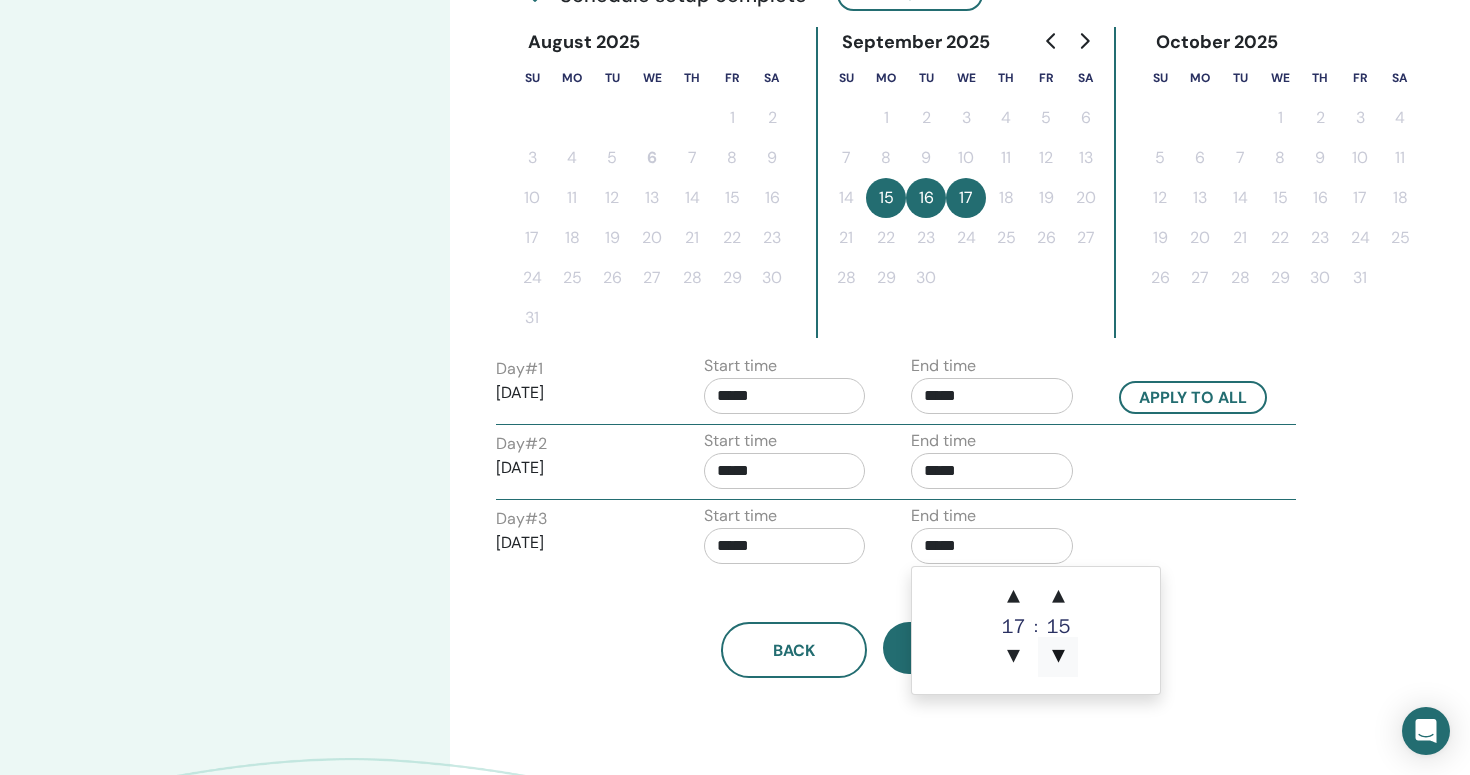 click on "▼" at bounding box center (1058, 657) 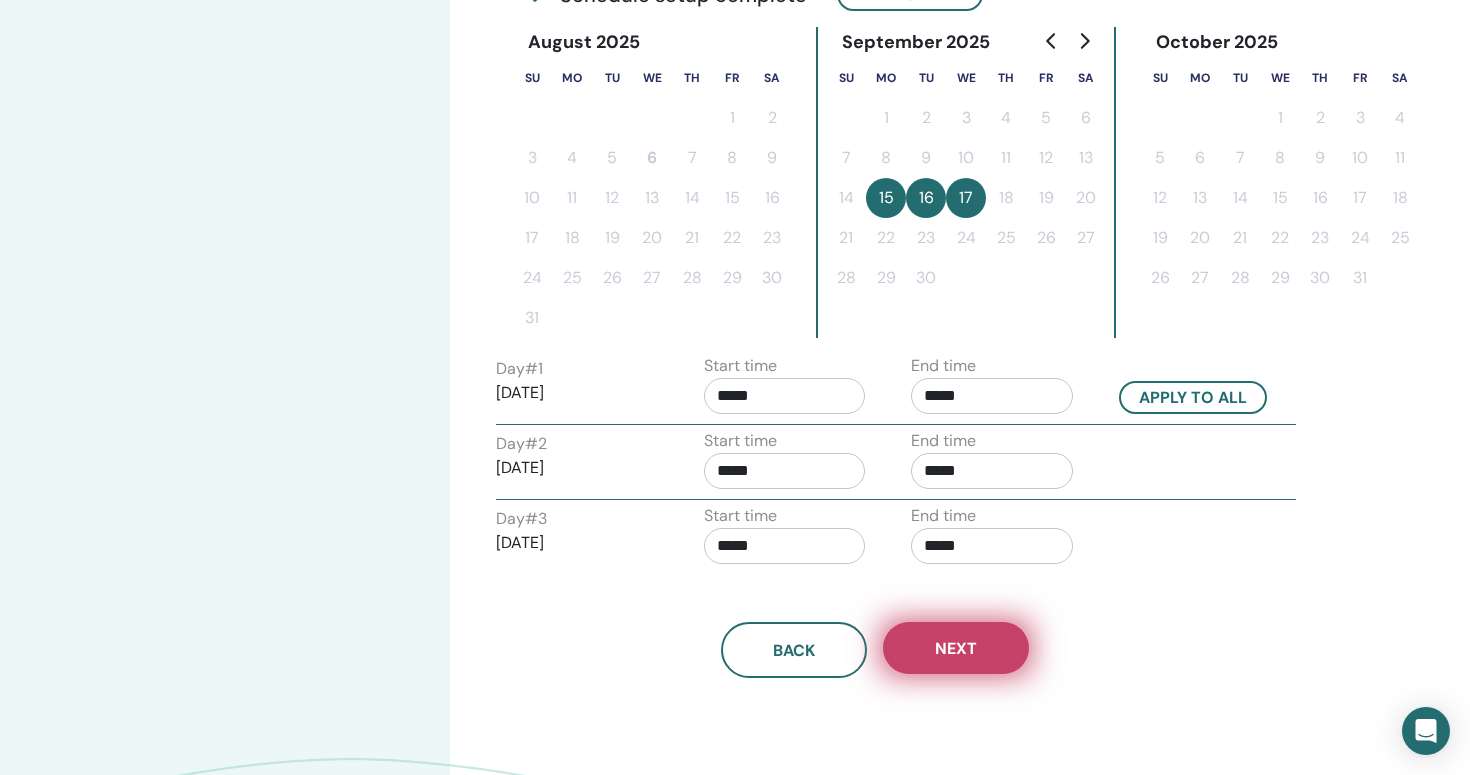 click on "Next" at bounding box center (956, 648) 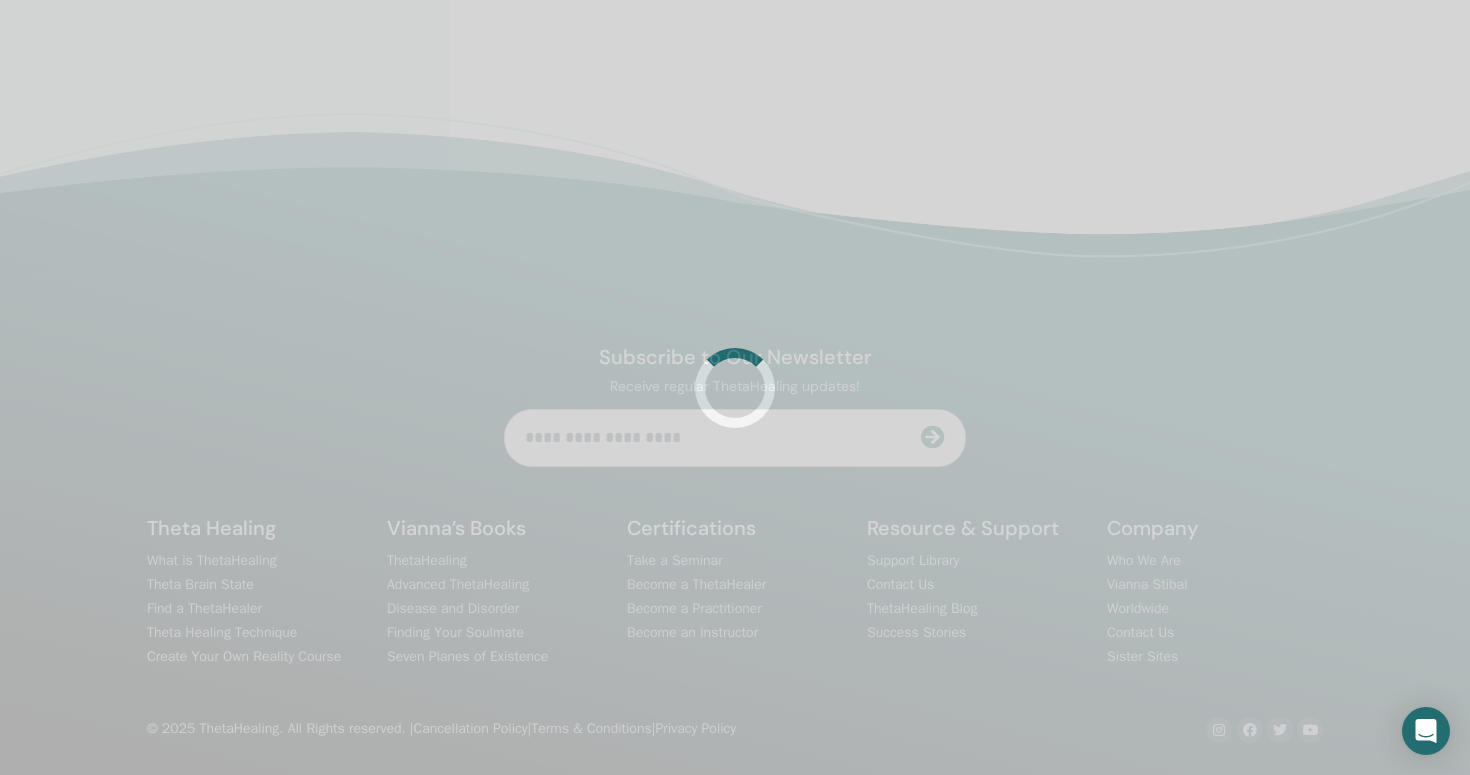 scroll, scrollTop: 520, scrollLeft: 0, axis: vertical 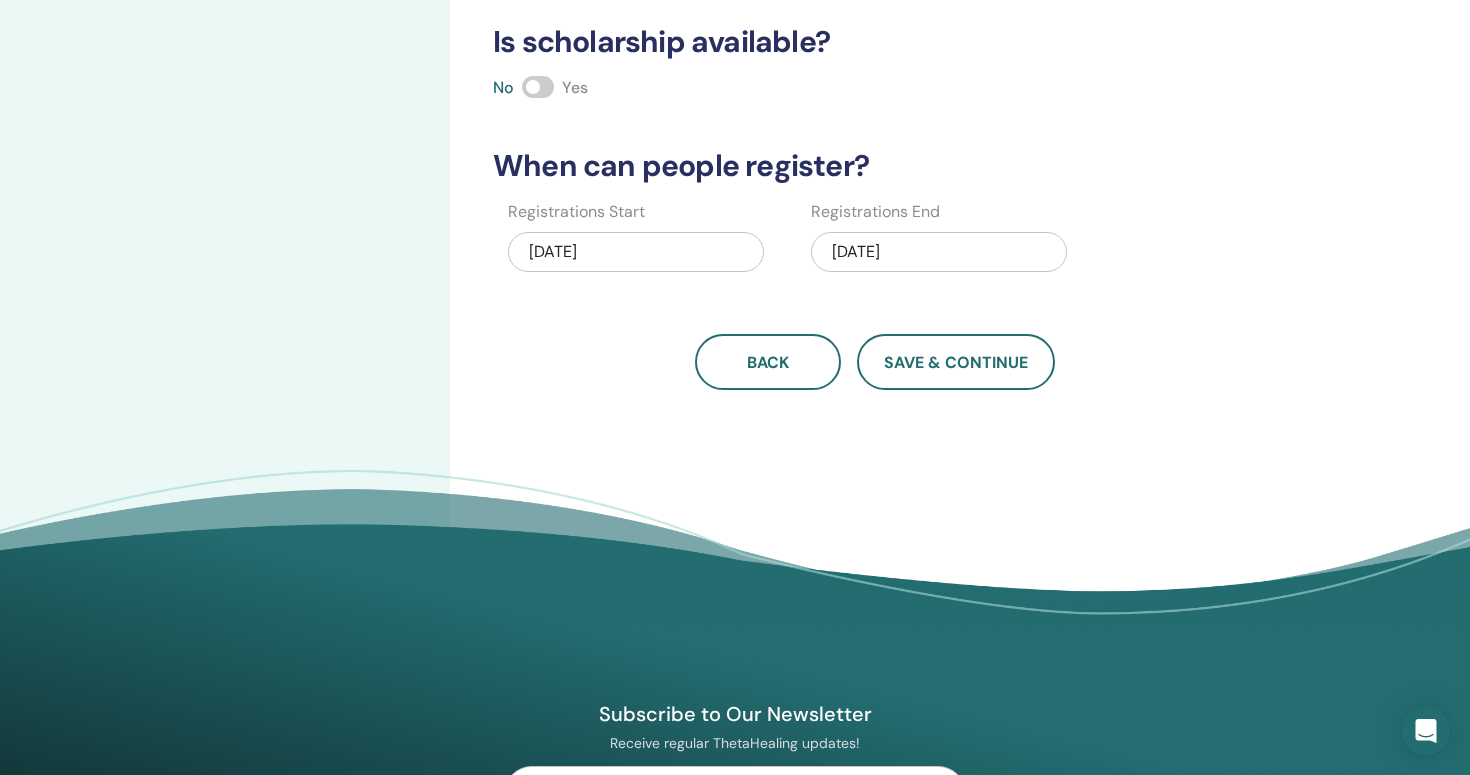 click on "How many people can attend? Number of Seats * How much will the Price be? Currency Price Registration Fee * Is scholarship available? No Yes When can people register? Registrations Start [DATE] Registrations End [DATE] Back Save & Continue" at bounding box center [875, -9] 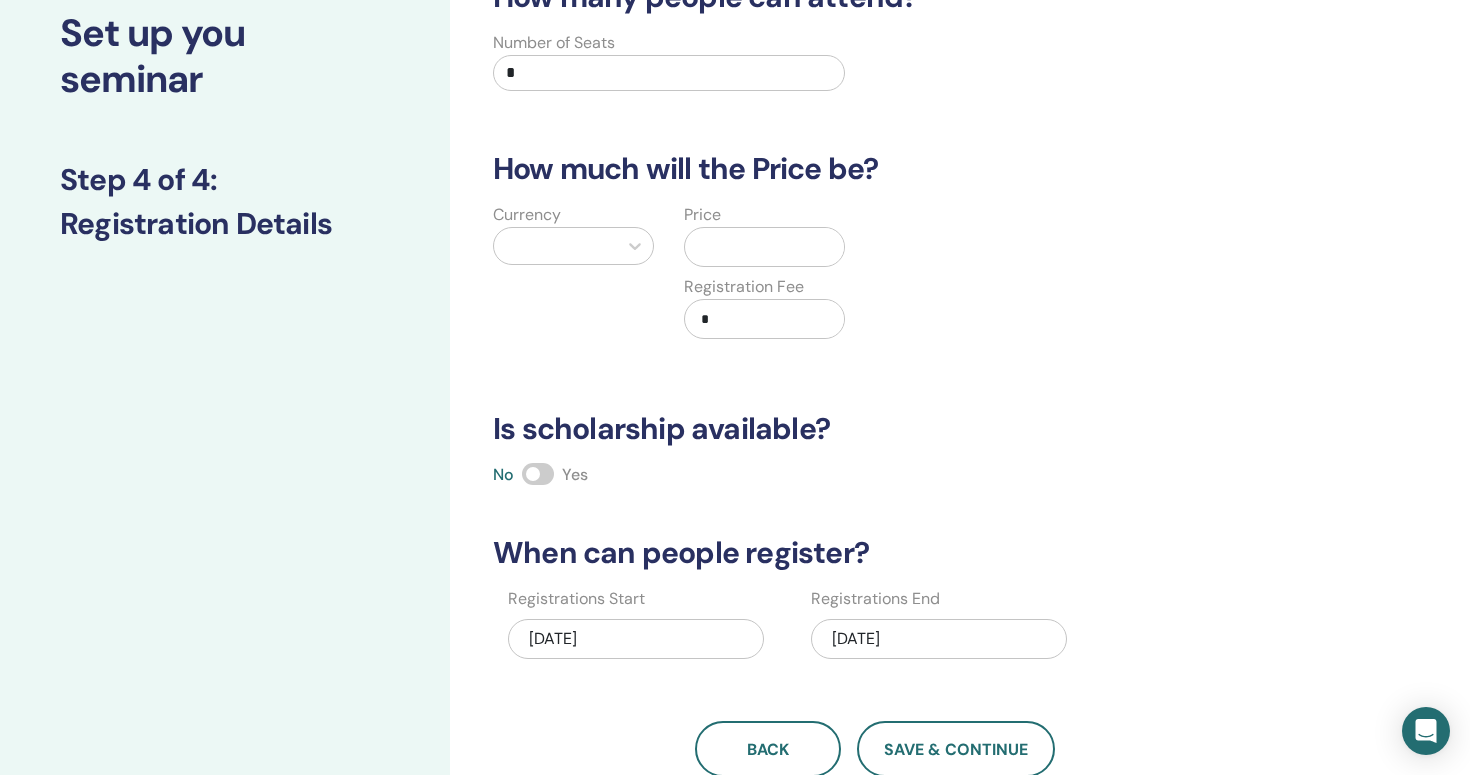 scroll, scrollTop: 120, scrollLeft: 0, axis: vertical 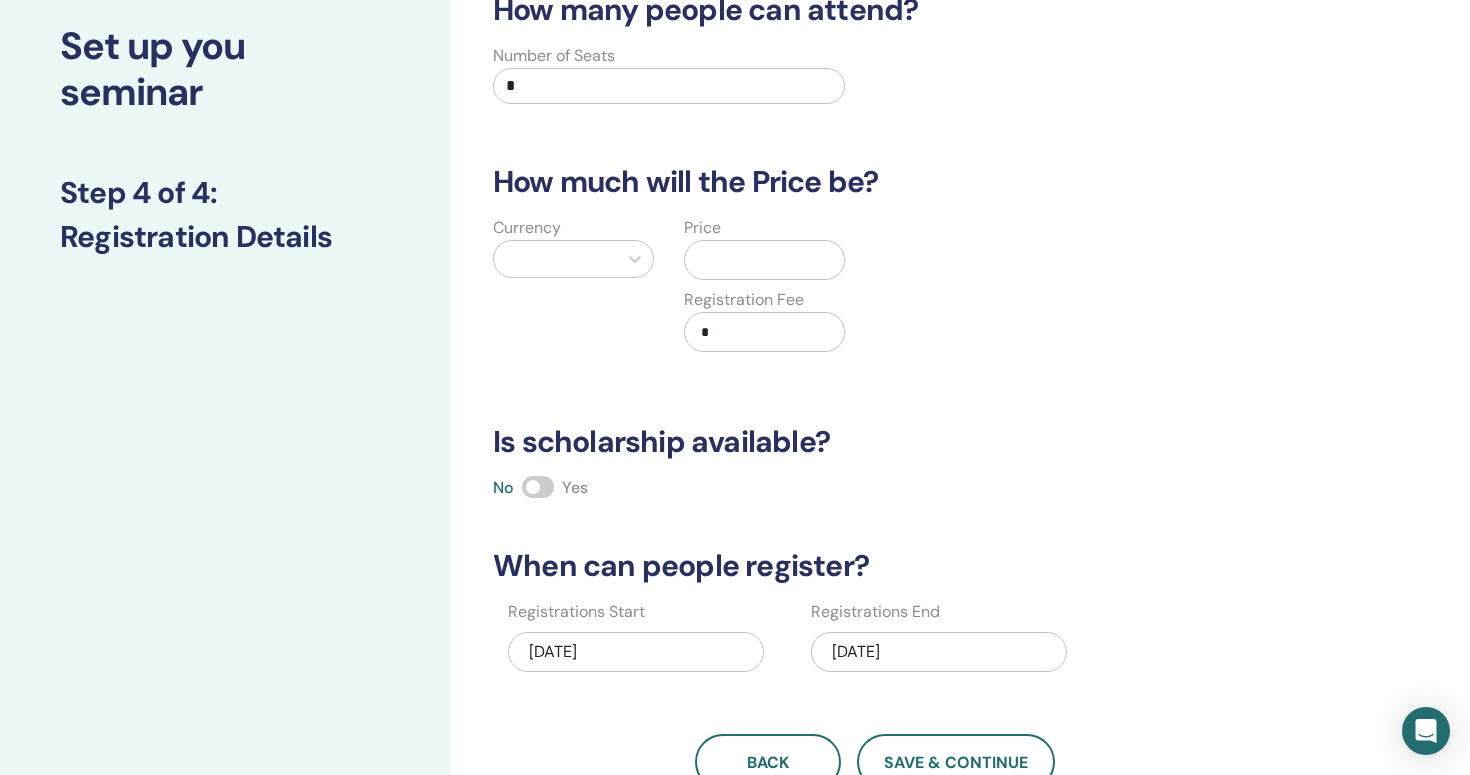 drag, startPoint x: 704, startPoint y: 91, endPoint x: 431, endPoint y: 88, distance: 273.01648 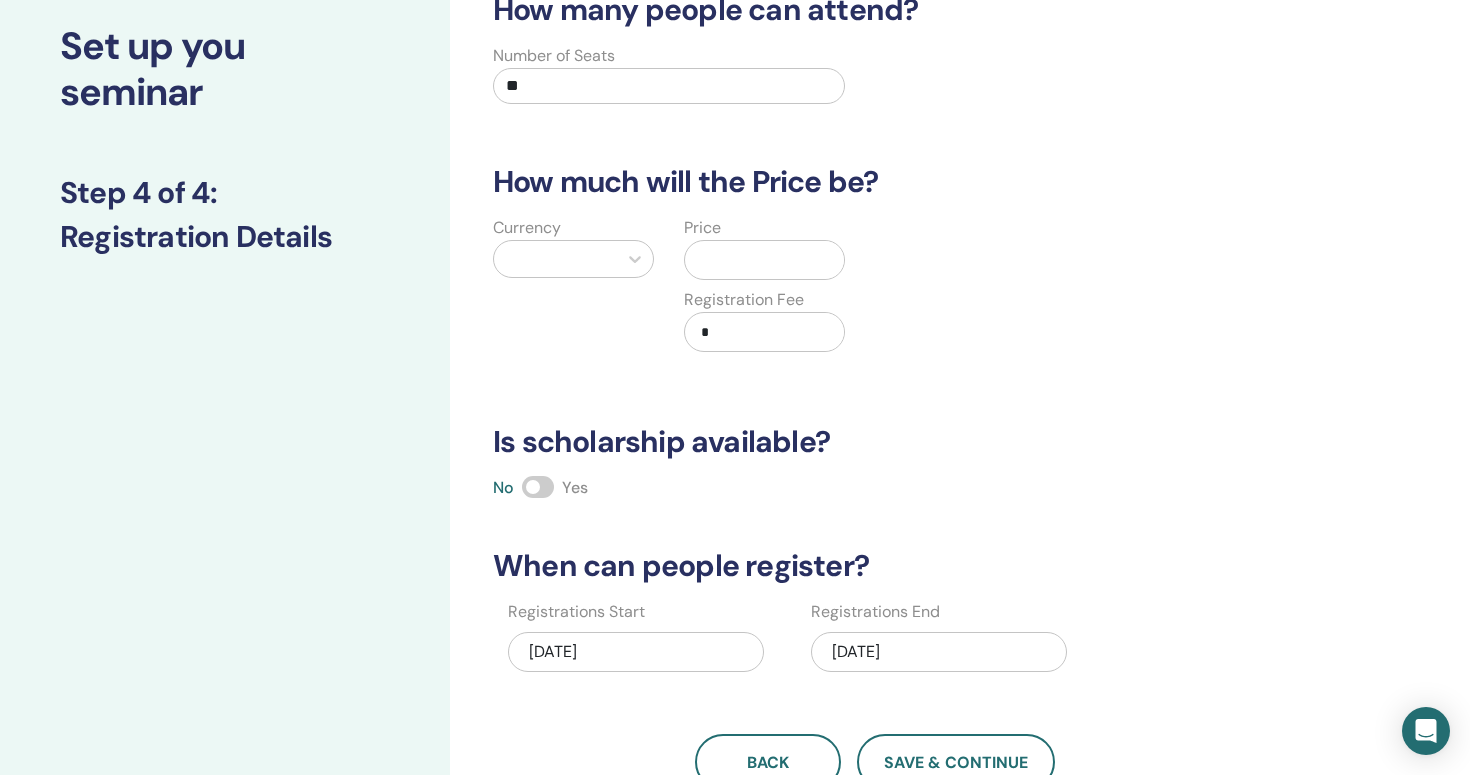 type on "**" 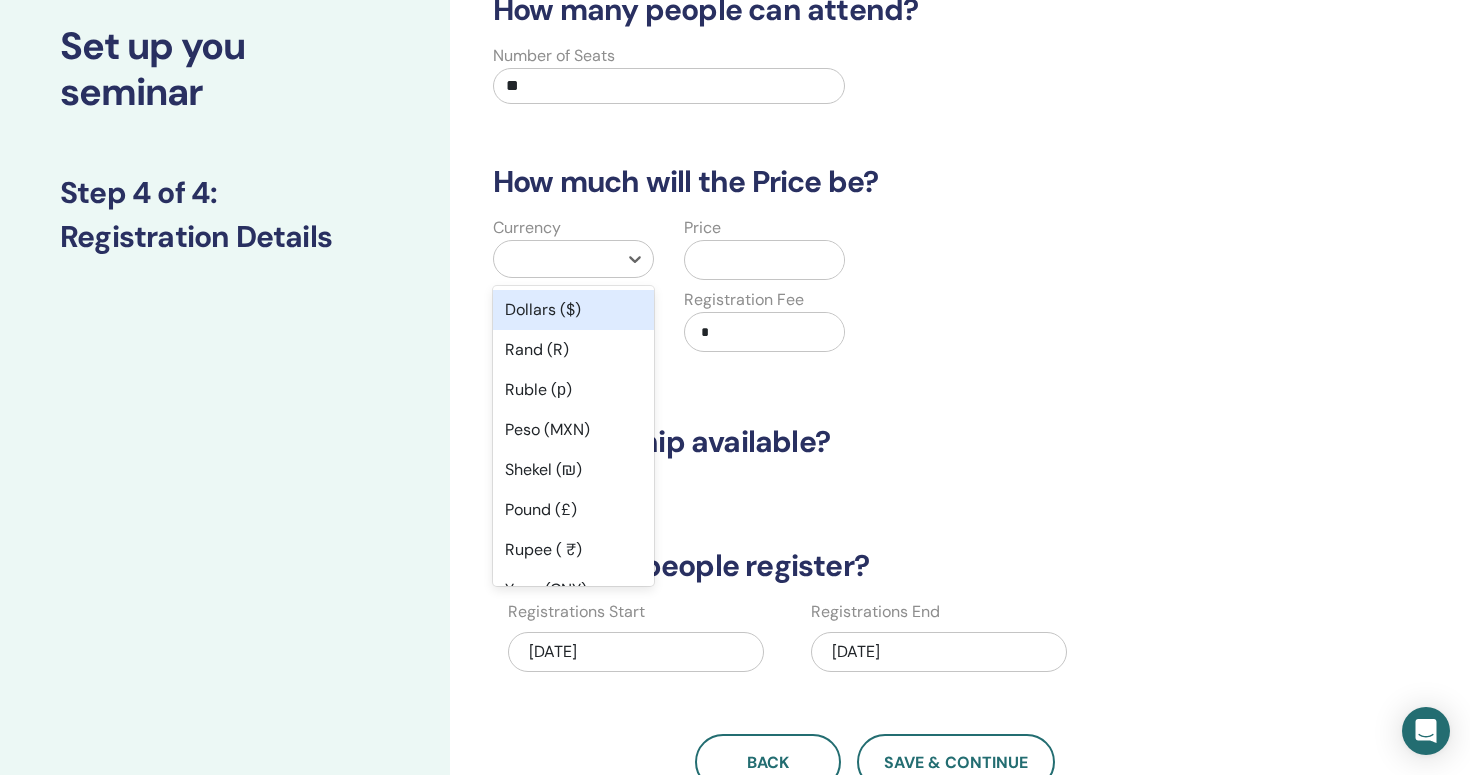 click on "Dollars ($)" at bounding box center (573, 310) 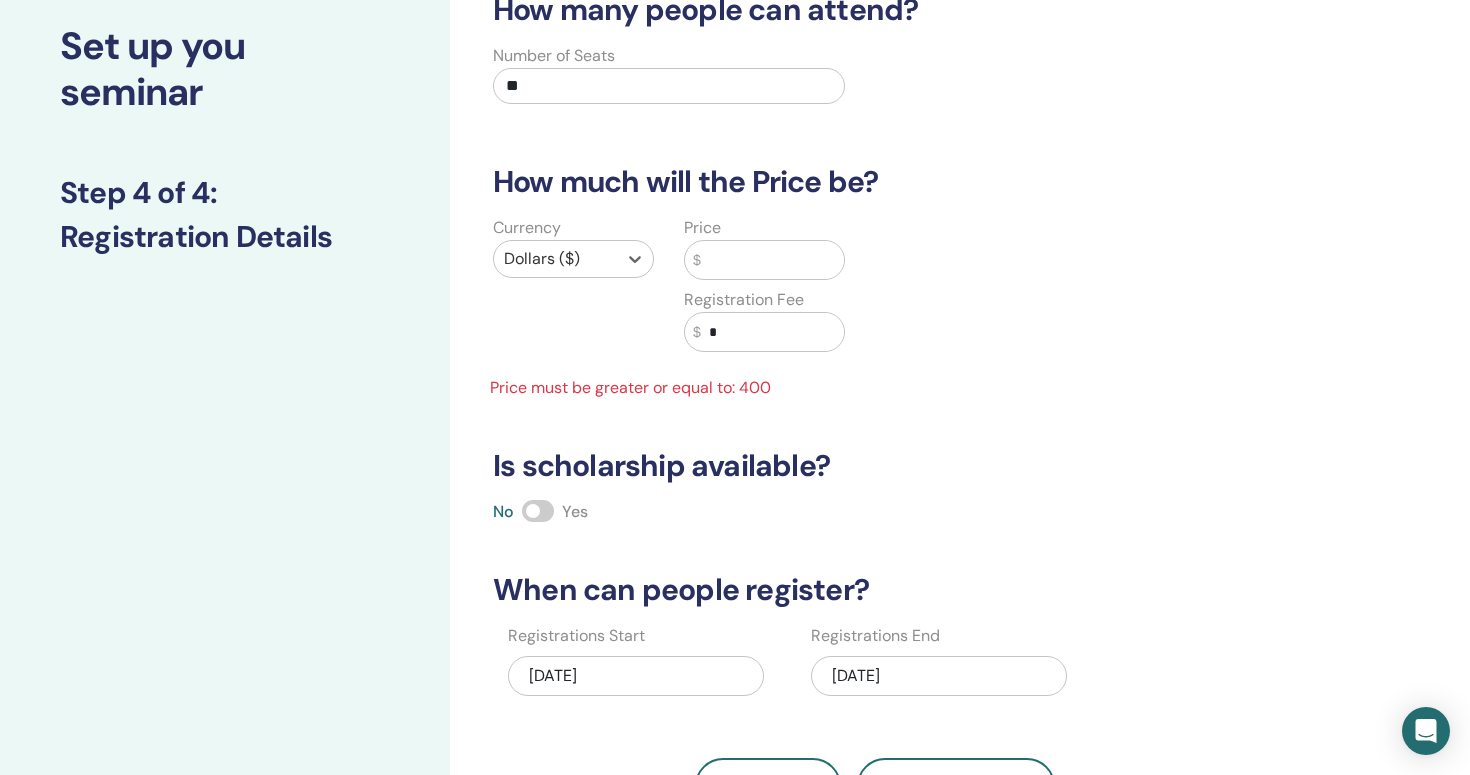 click at bounding box center (772, 260) 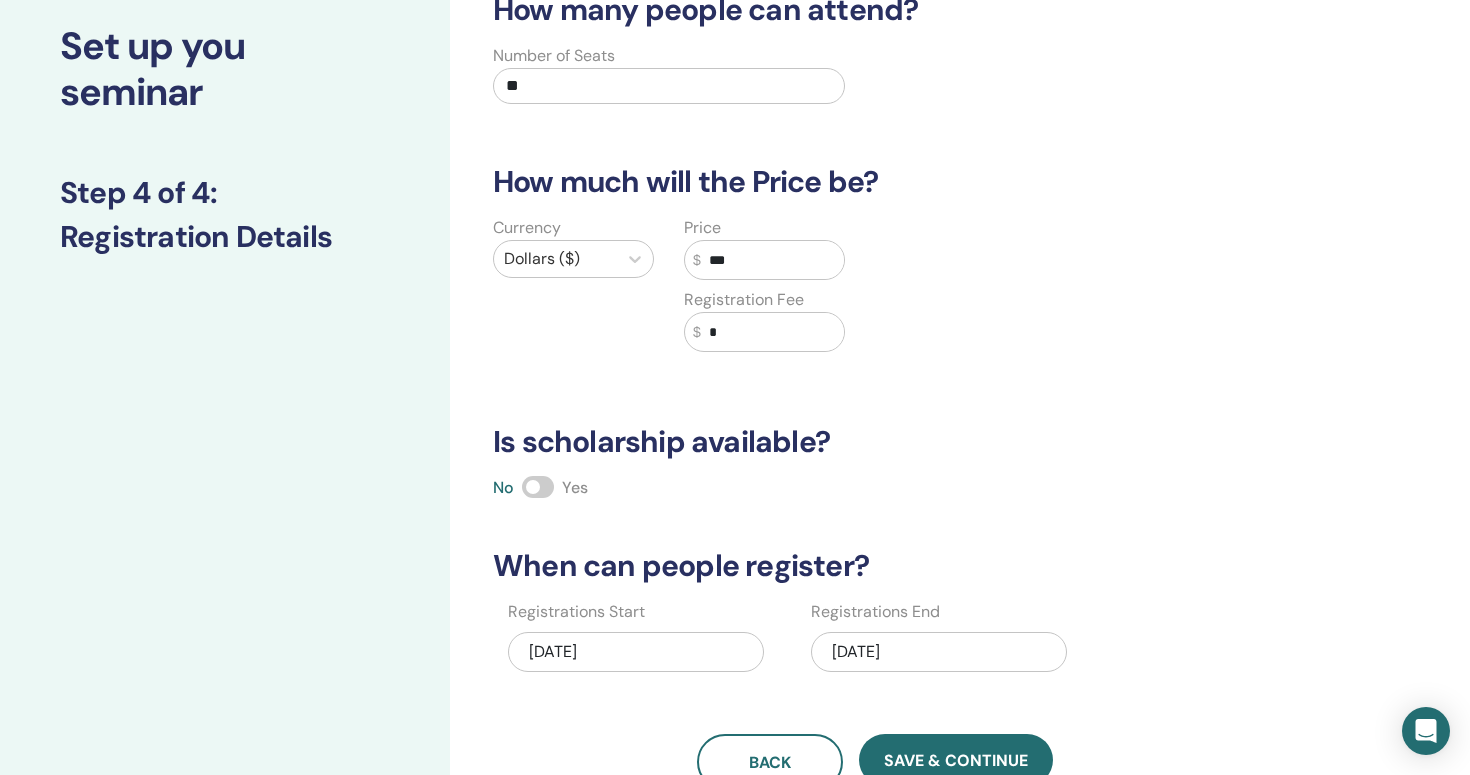 type on "***" 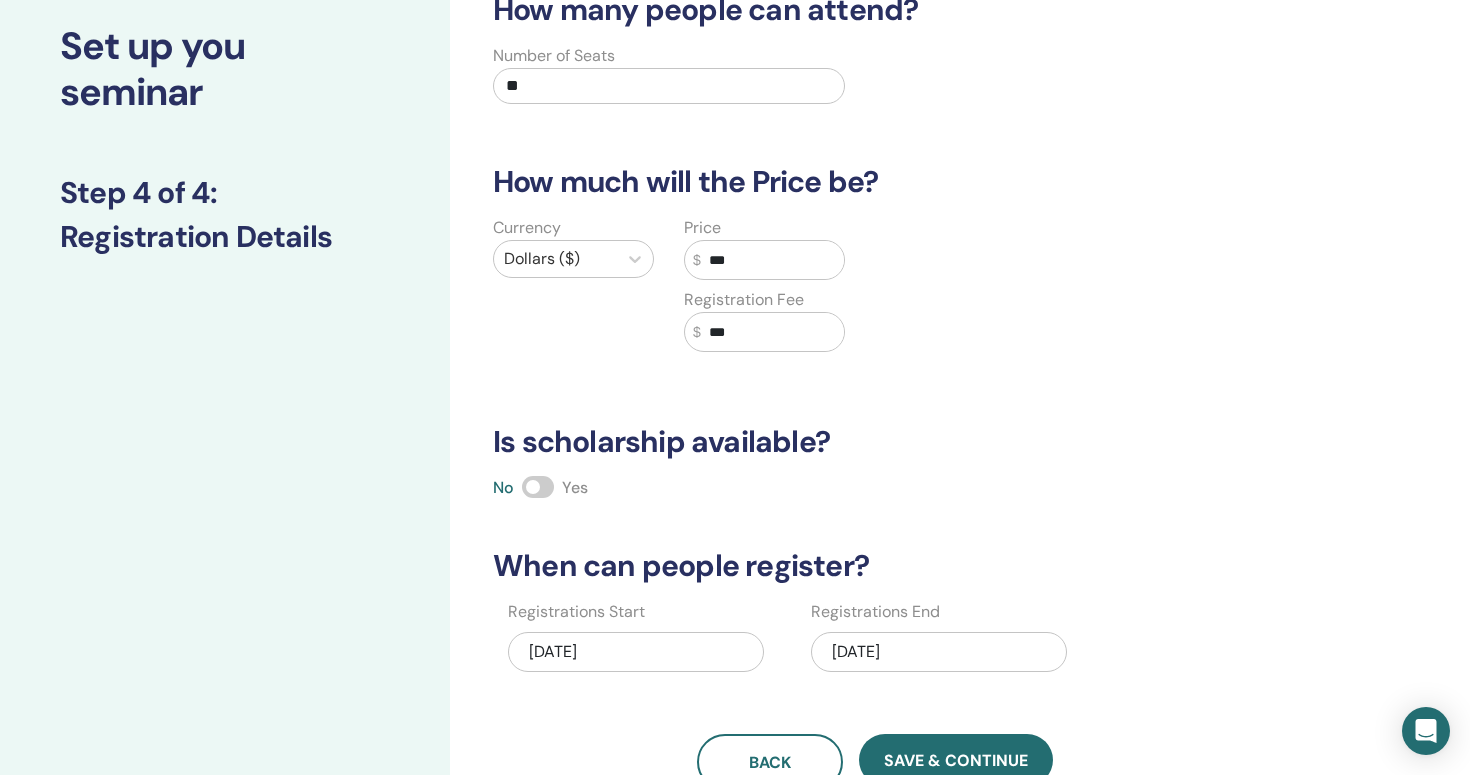 type on "***" 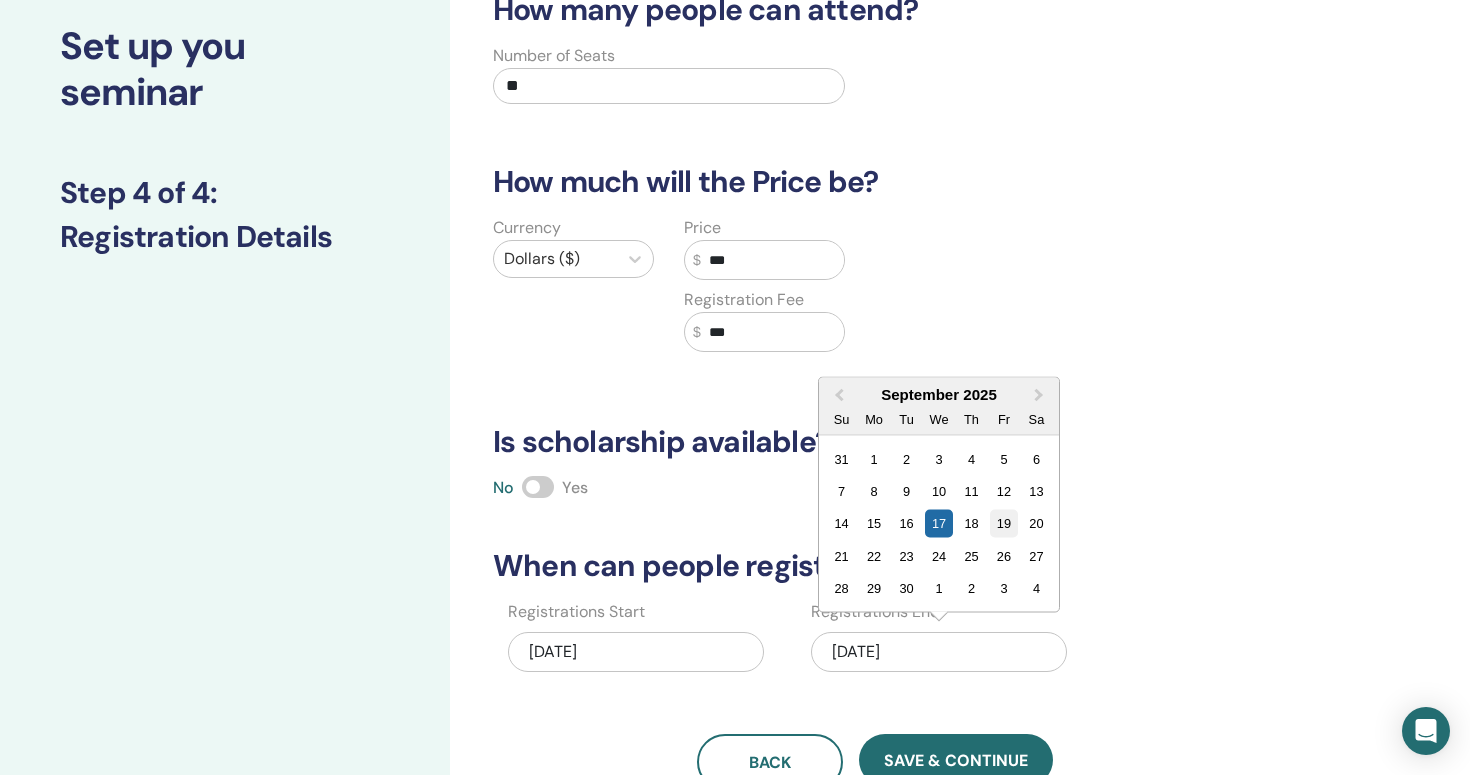 click on "19" at bounding box center [1004, 523] 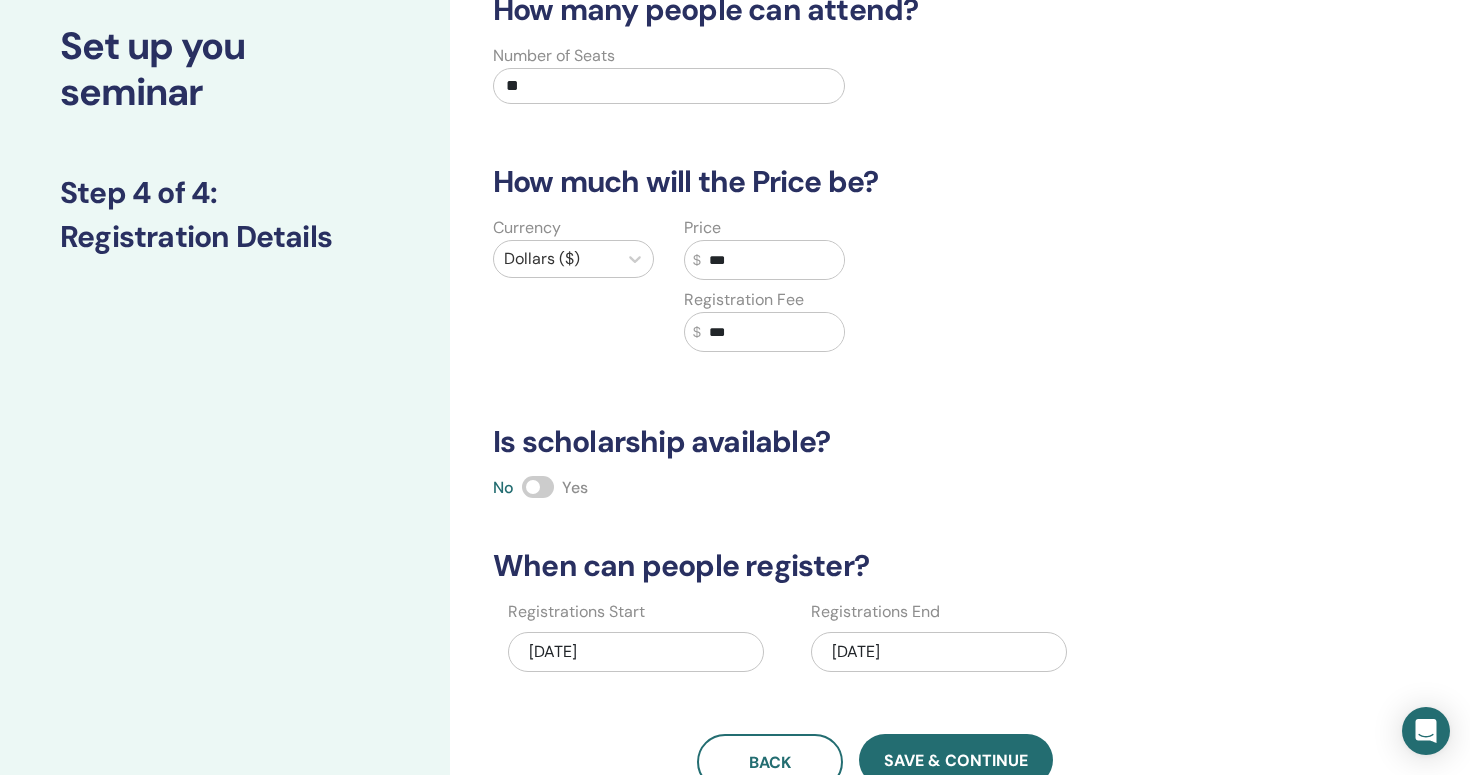 click on "Registrations Start [DATE] Registrations End [DATE]" at bounding box center (860, 643) 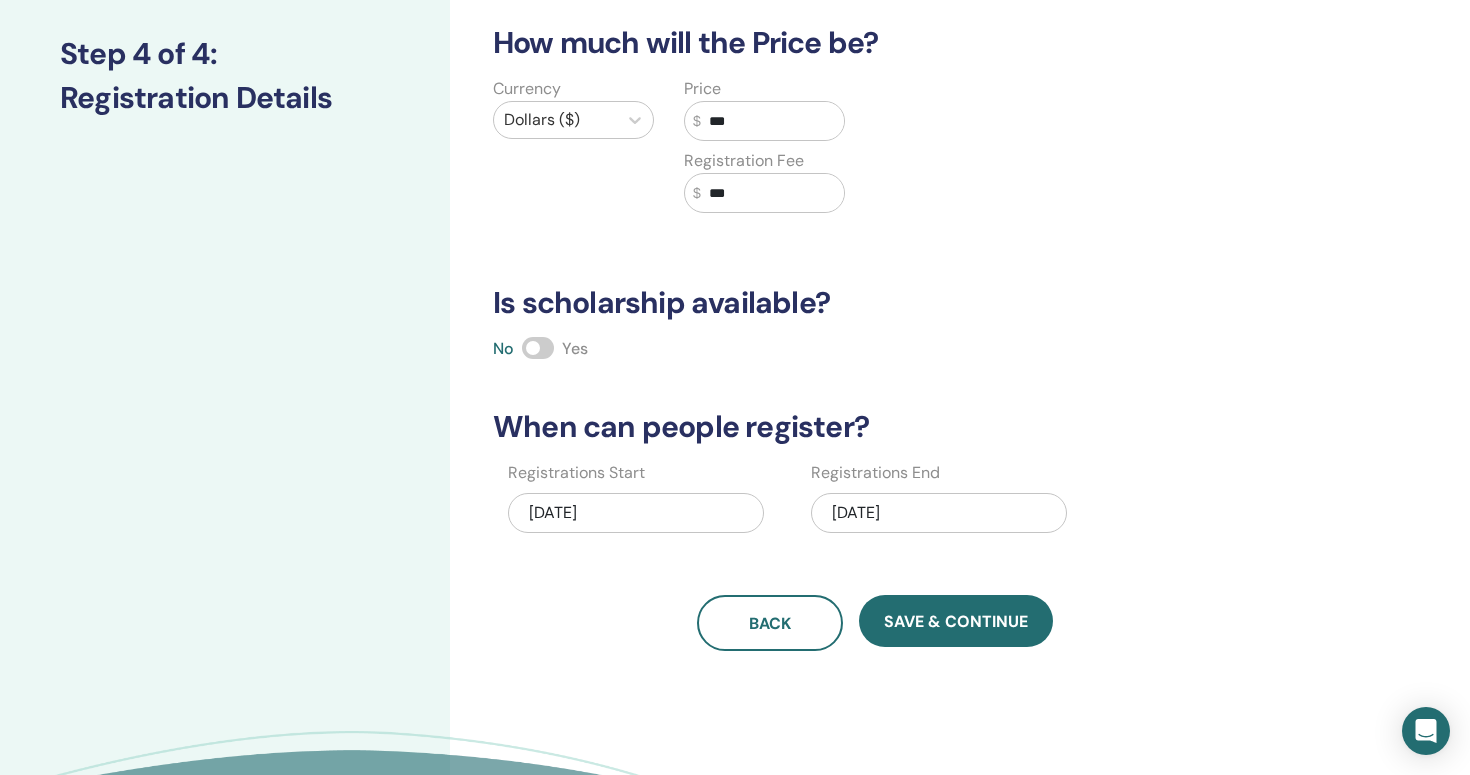 scroll, scrollTop: 320, scrollLeft: 0, axis: vertical 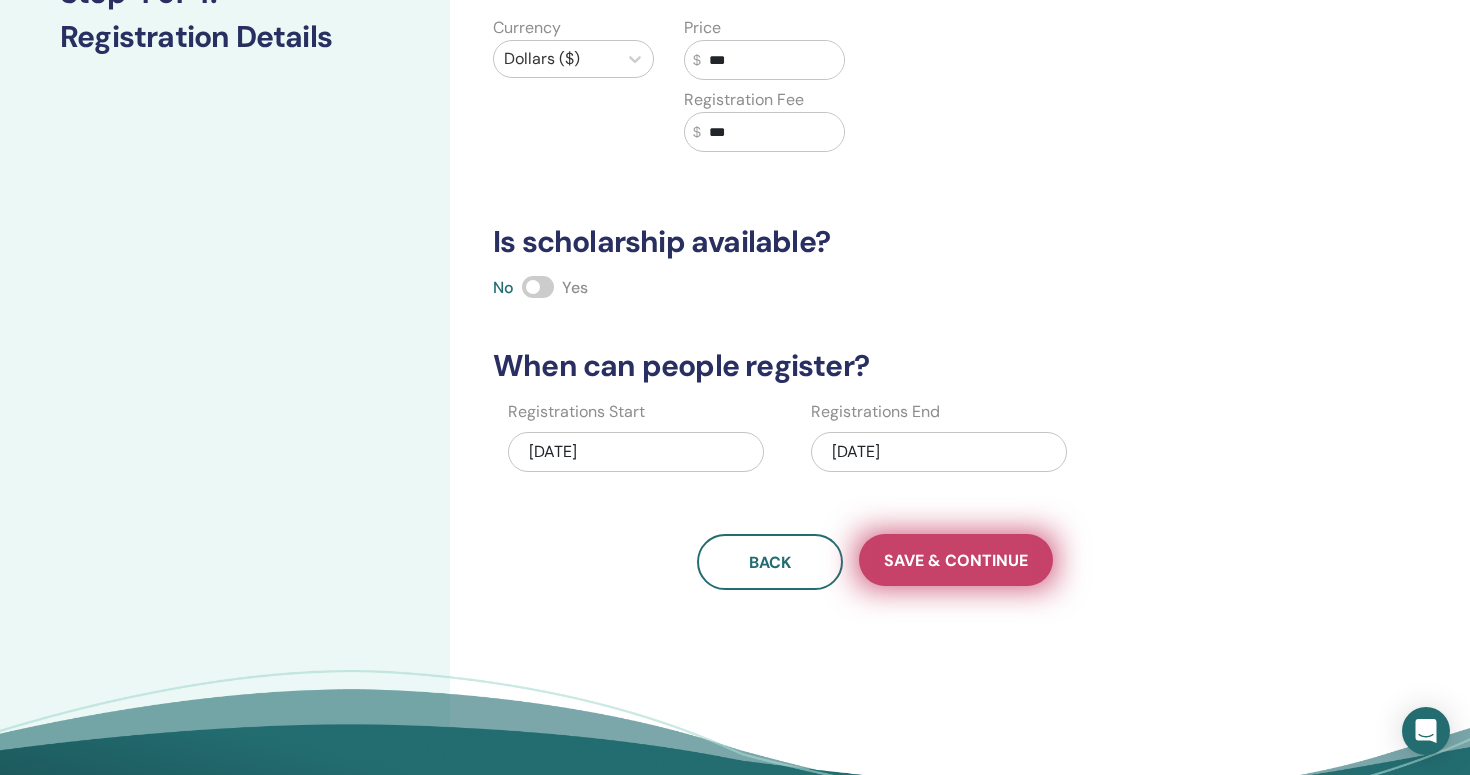 click on "Save & Continue" at bounding box center [956, 560] 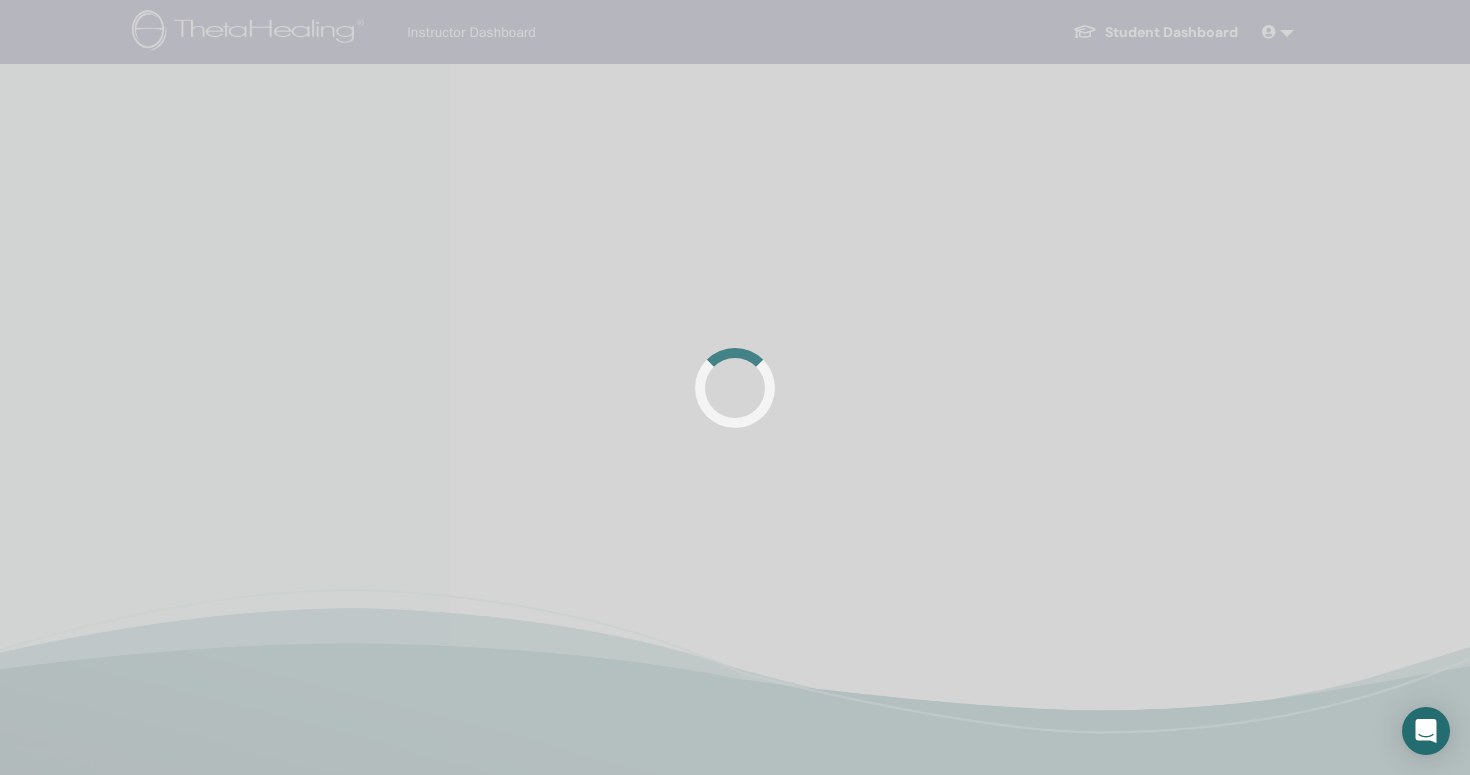 scroll, scrollTop: 0, scrollLeft: 0, axis: both 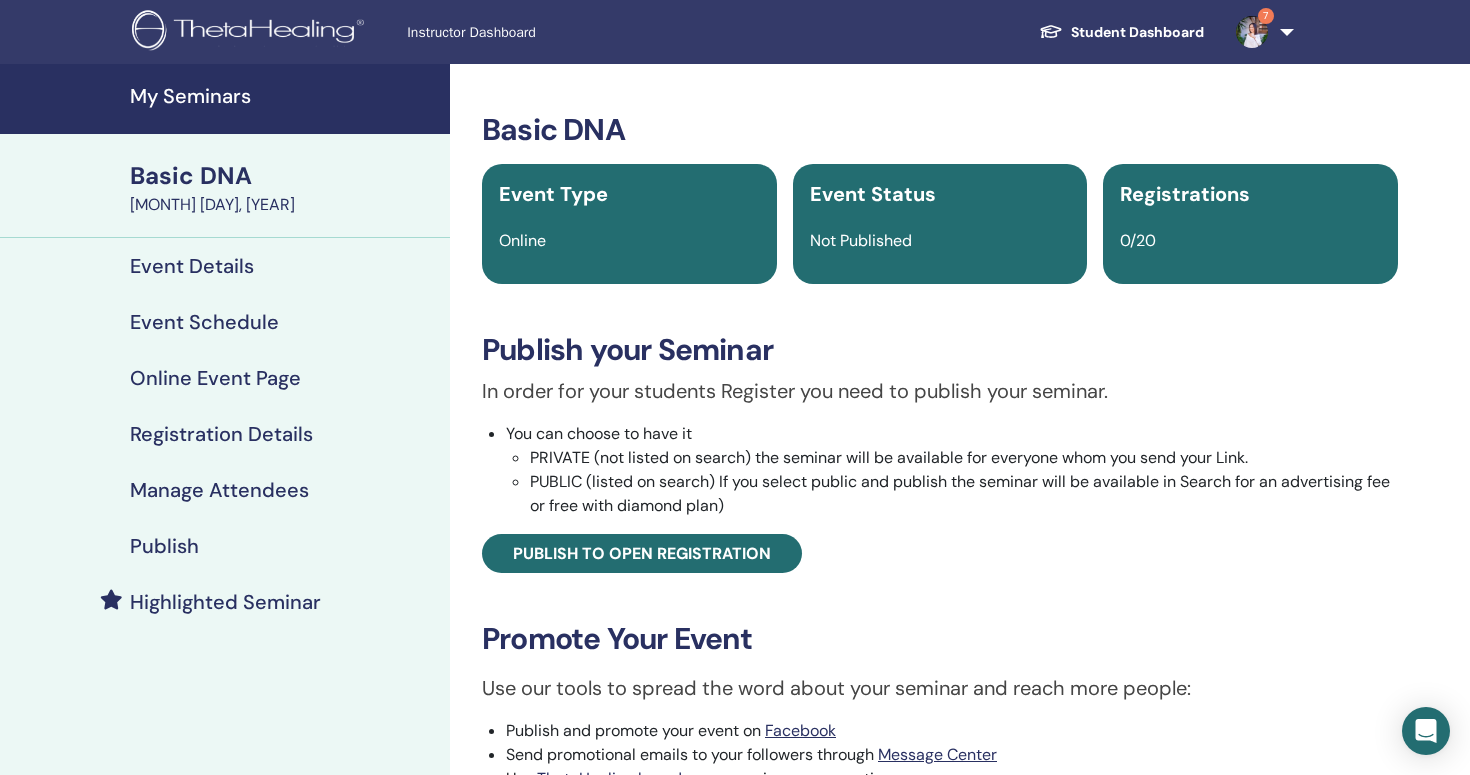 click on "PUBLIC (listed on search) If you select public and publish the seminar will be available in Search for an advertising fee or free with diamond plan)" at bounding box center (964, 494) 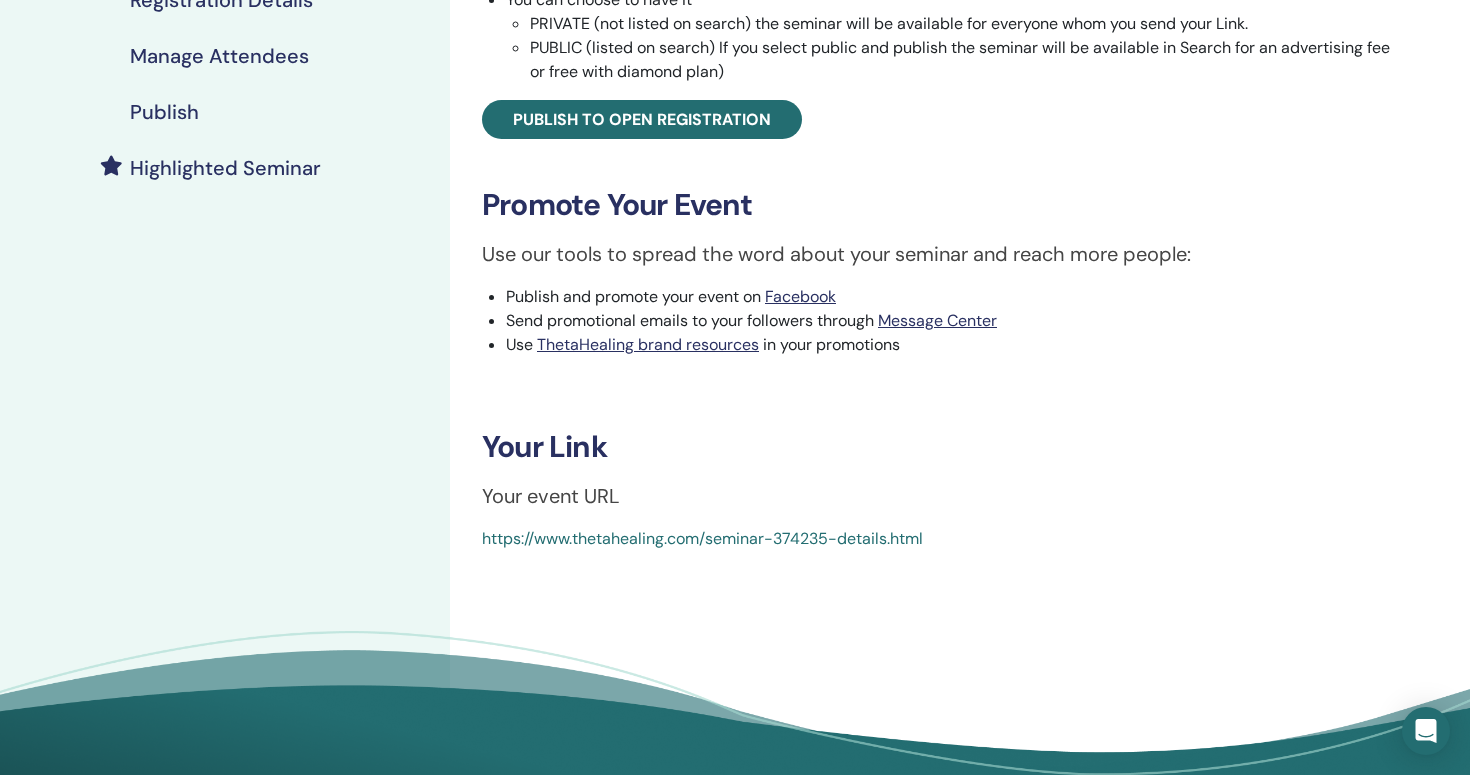 scroll, scrollTop: 480, scrollLeft: 0, axis: vertical 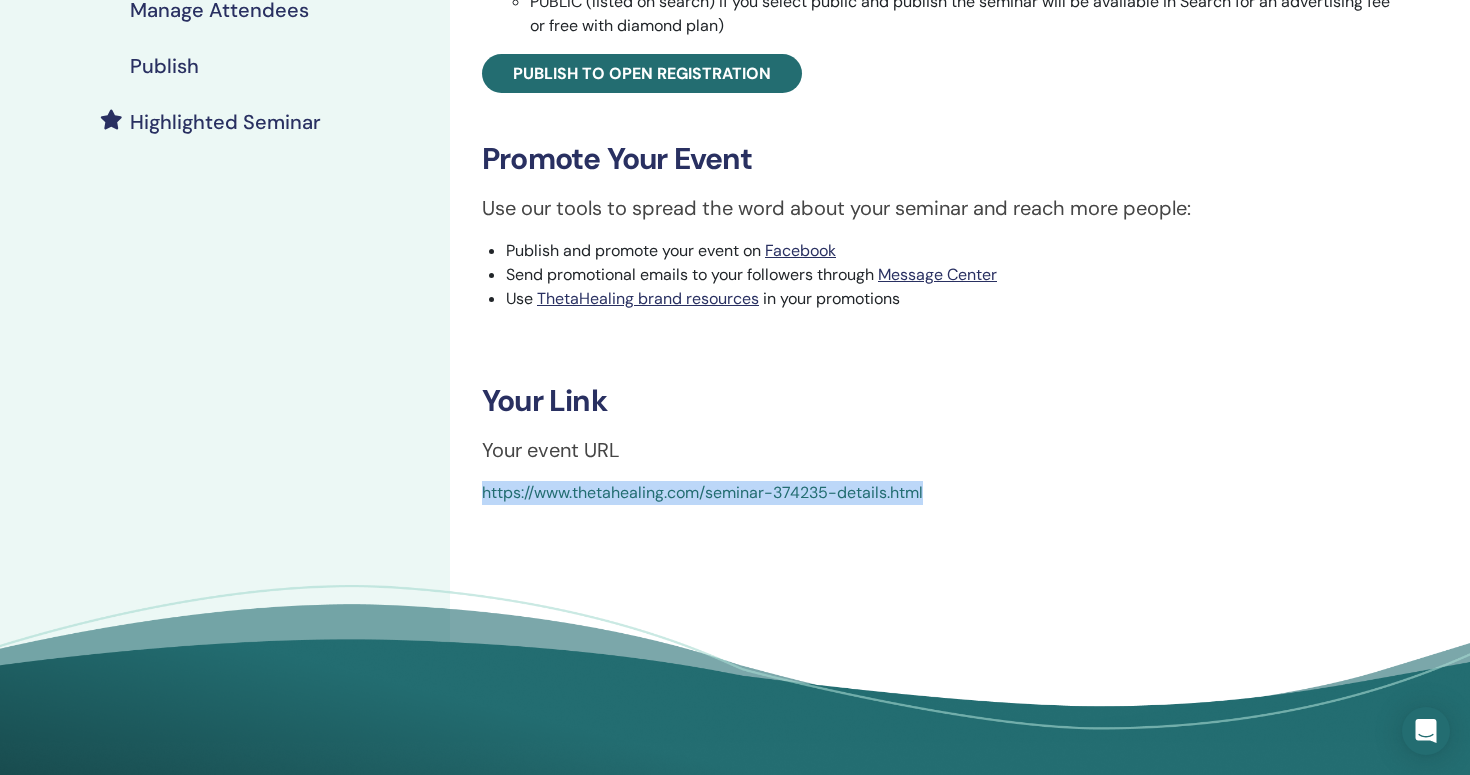 drag, startPoint x: 945, startPoint y: 492, endPoint x: 483, endPoint y: 489, distance: 462.00974 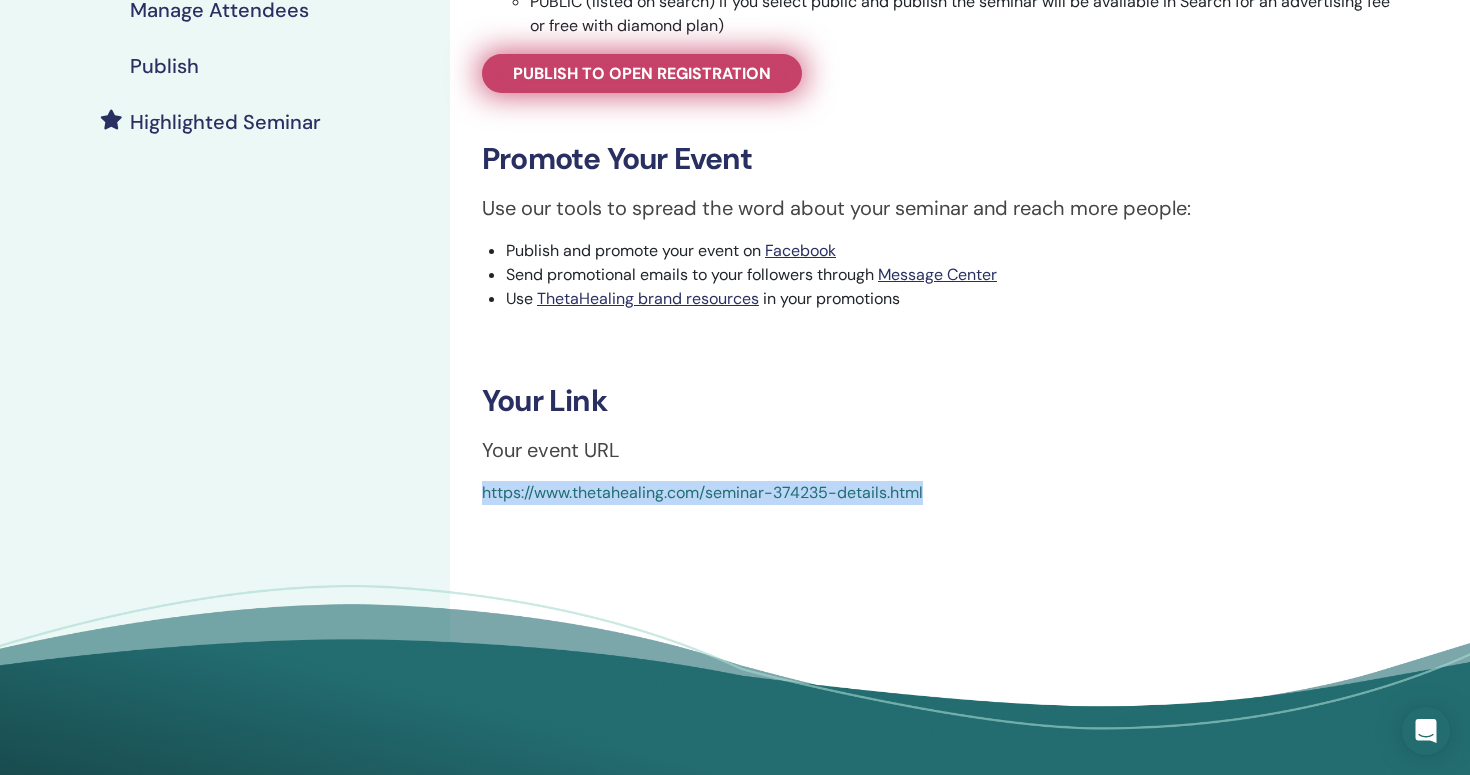 click on "Publish to open registration" at bounding box center (642, 73) 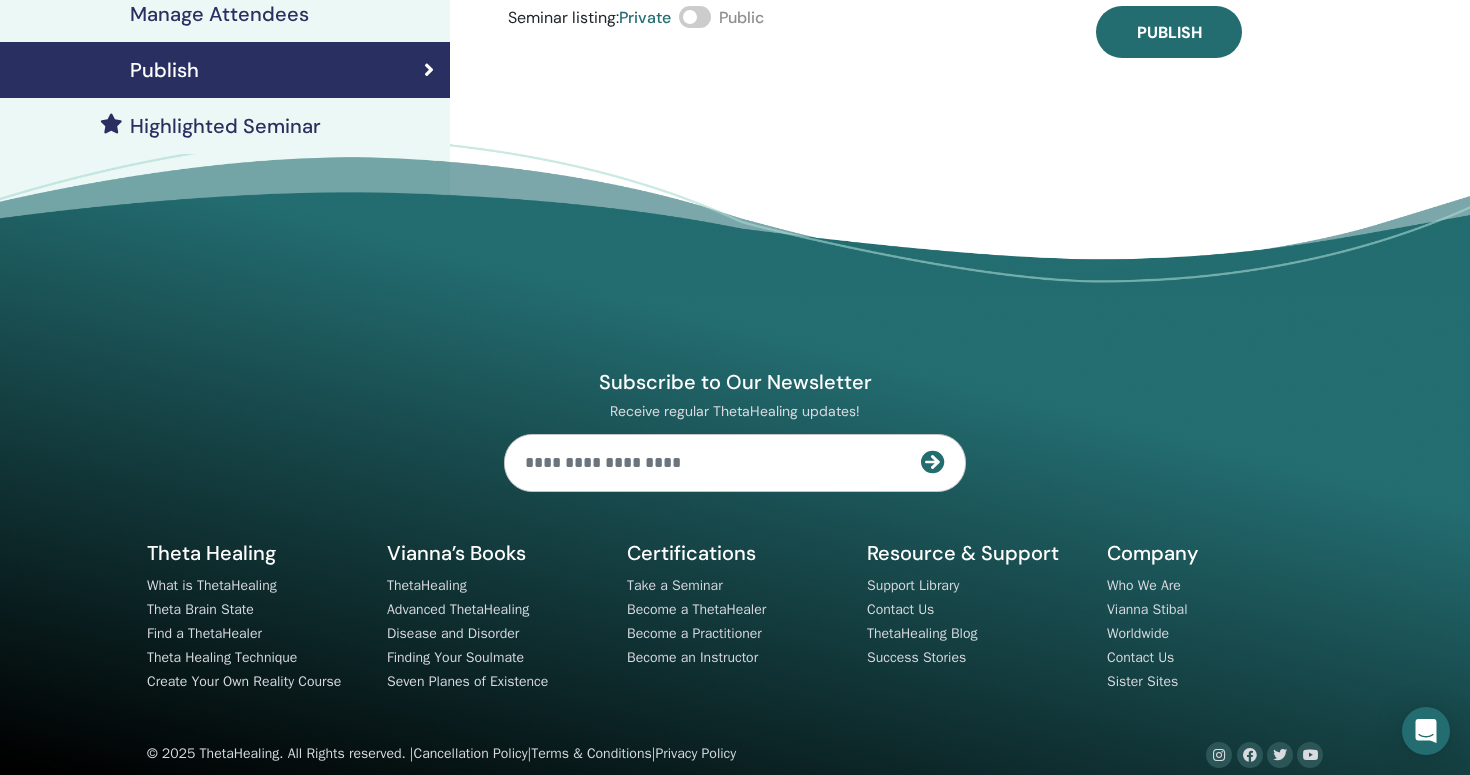 scroll, scrollTop: 480, scrollLeft: 0, axis: vertical 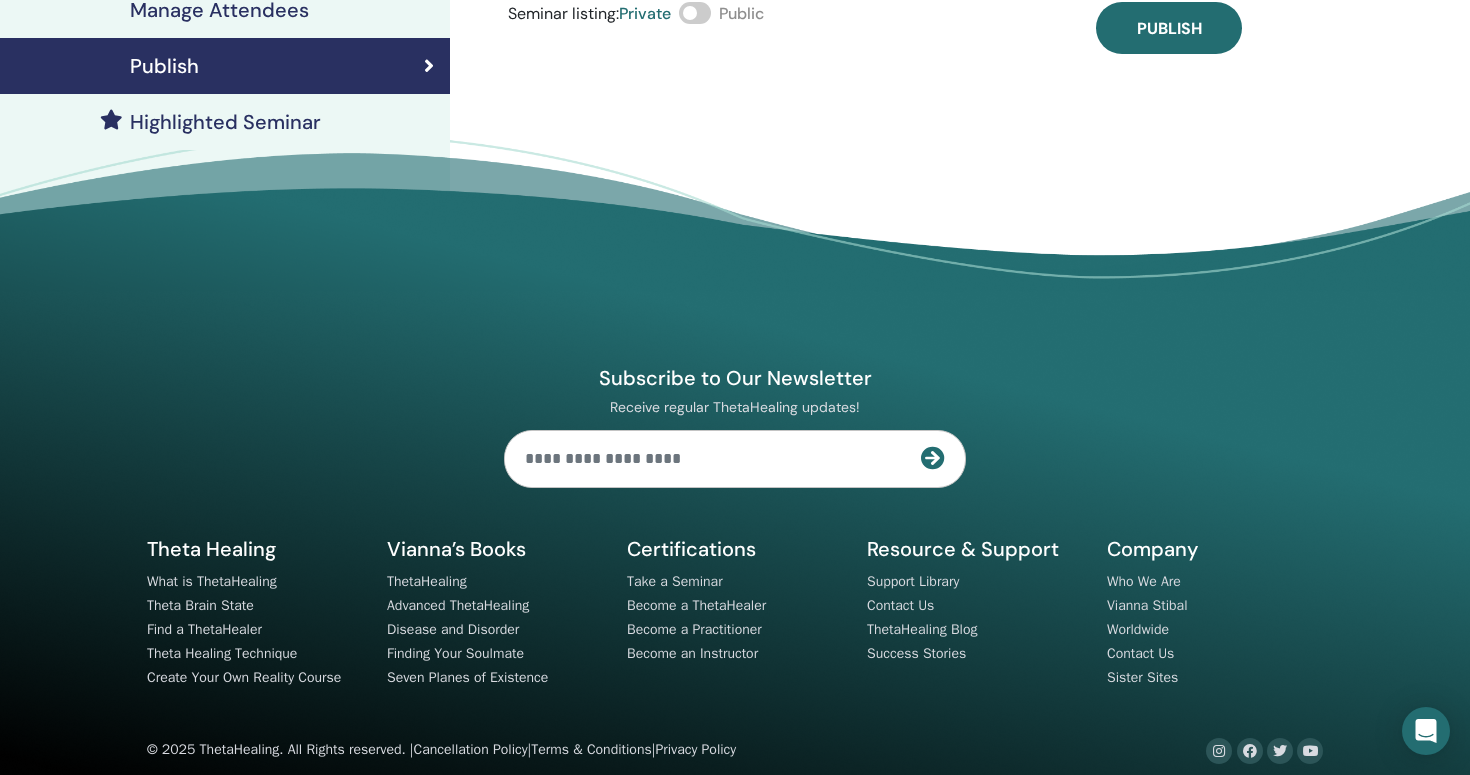 click on "Subscribe to Our Newsletter
Receive regular ThetaHealing updates!
Theta Healing
What is ThetaHealing" at bounding box center [735, 465] 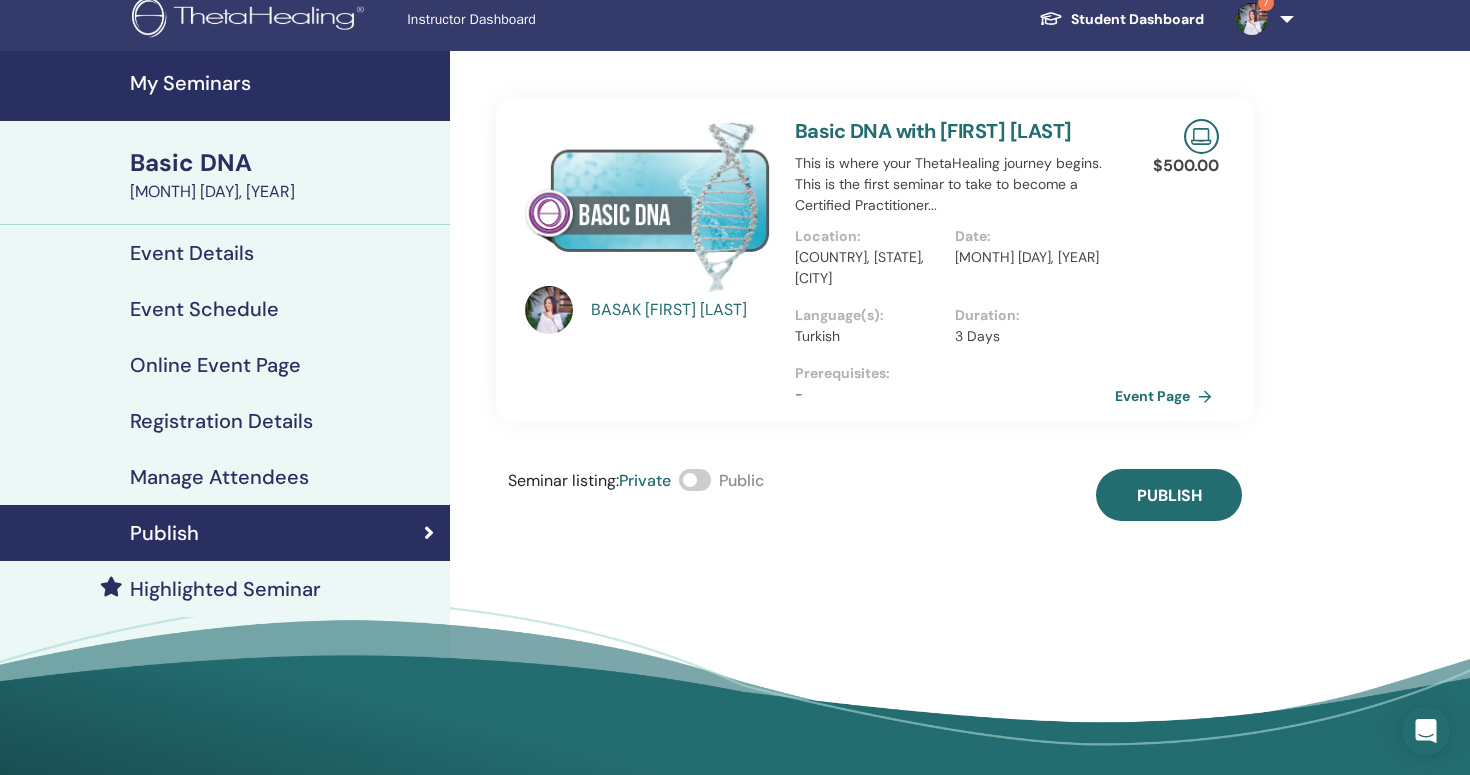 scroll, scrollTop: 0, scrollLeft: 0, axis: both 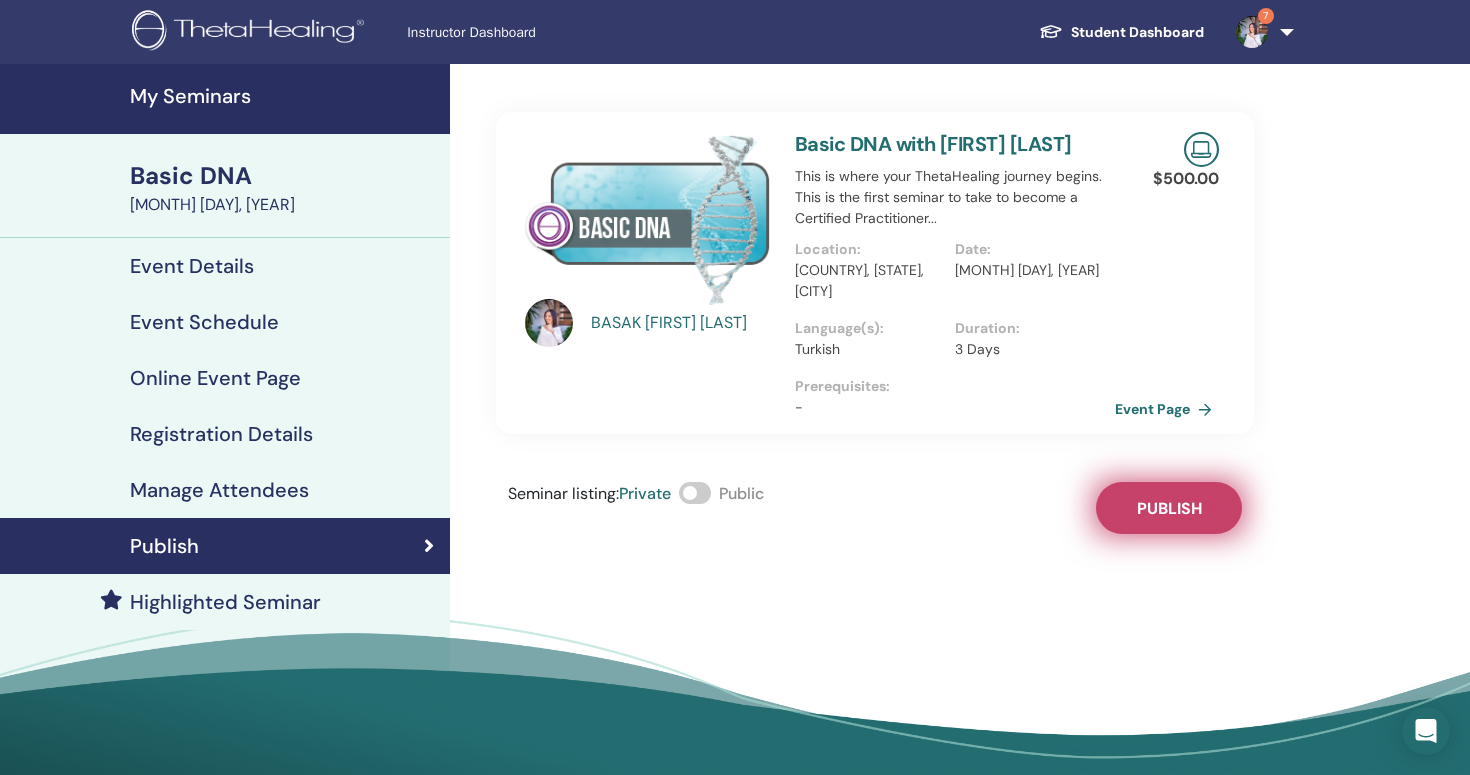 click on "Publish" at bounding box center (1169, 508) 